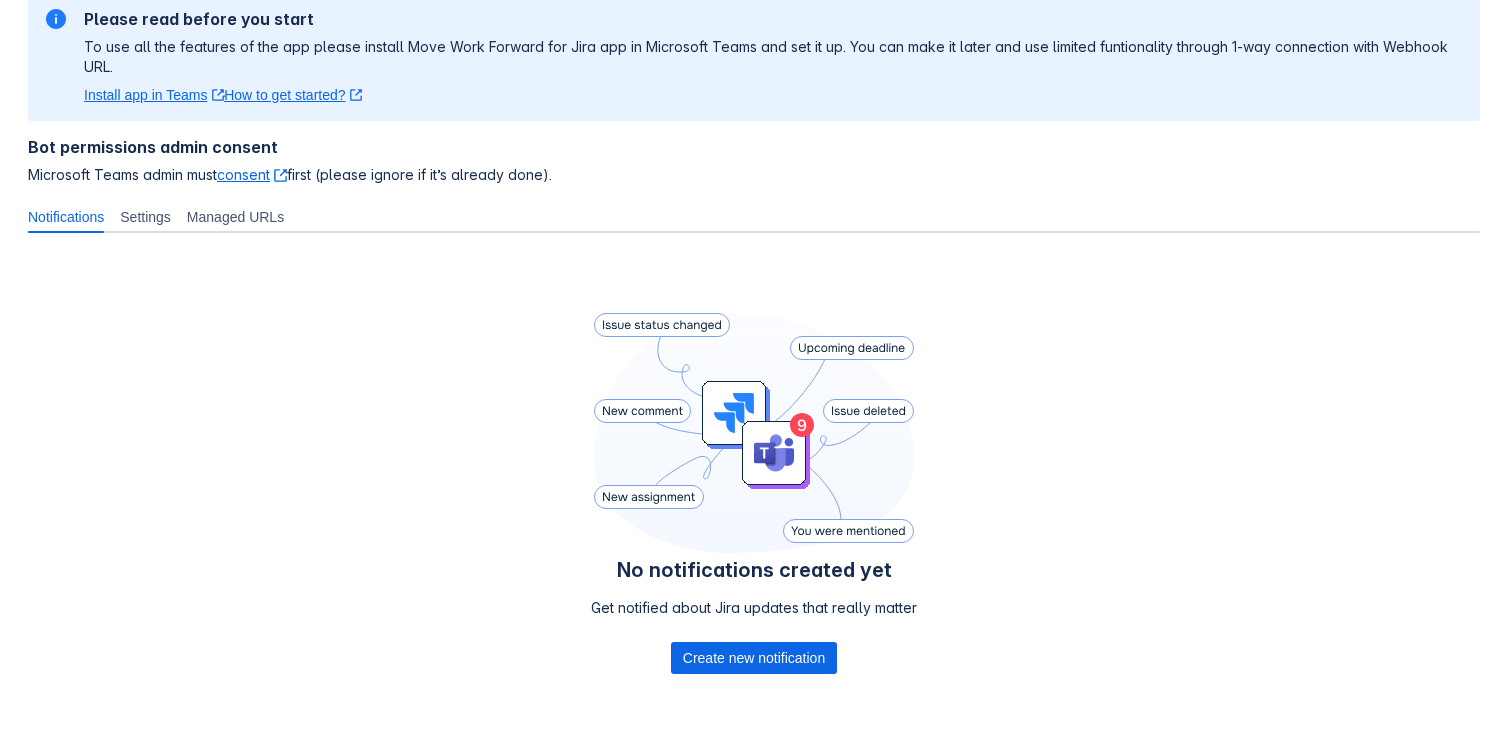 scroll, scrollTop: 246, scrollLeft: 0, axis: vertical 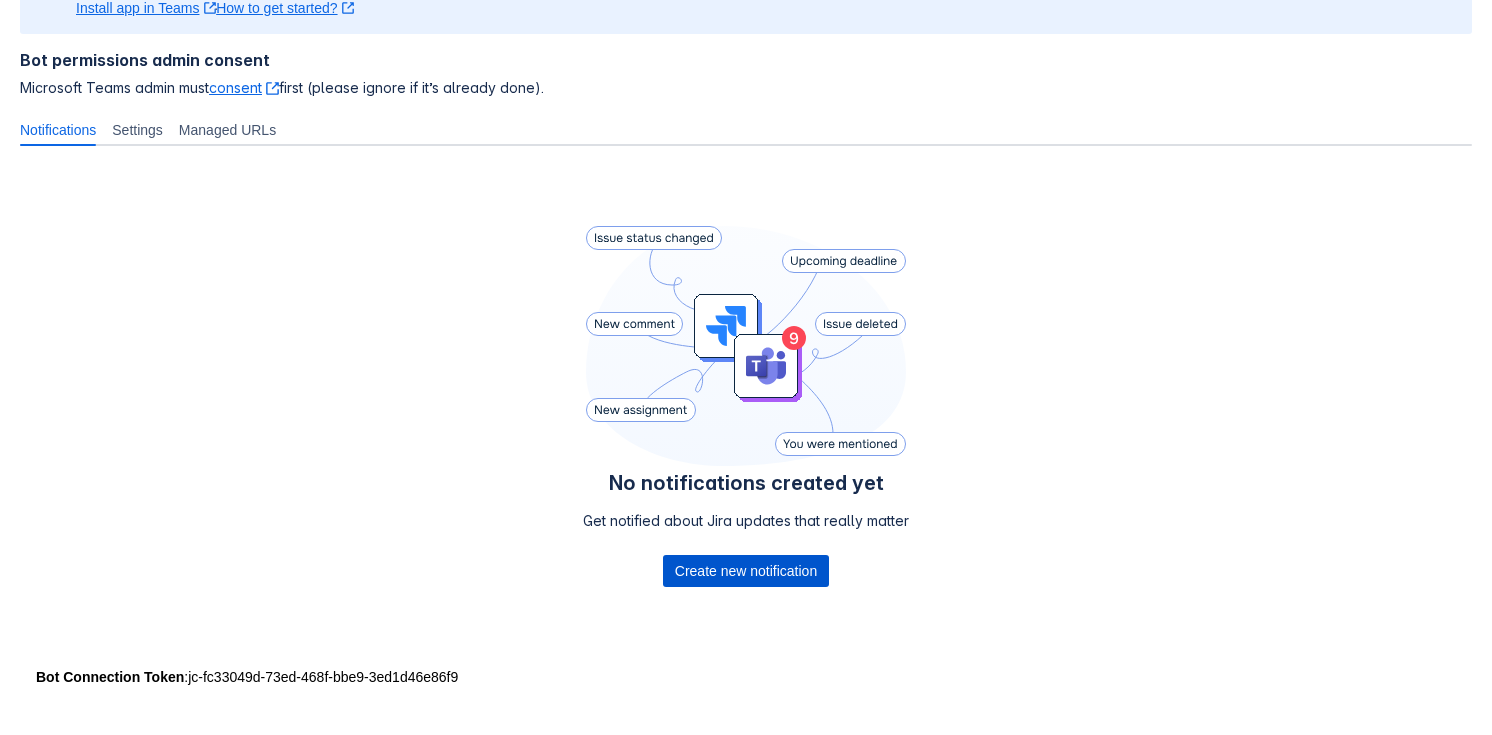 click on "Create new notification" at bounding box center (746, 571) 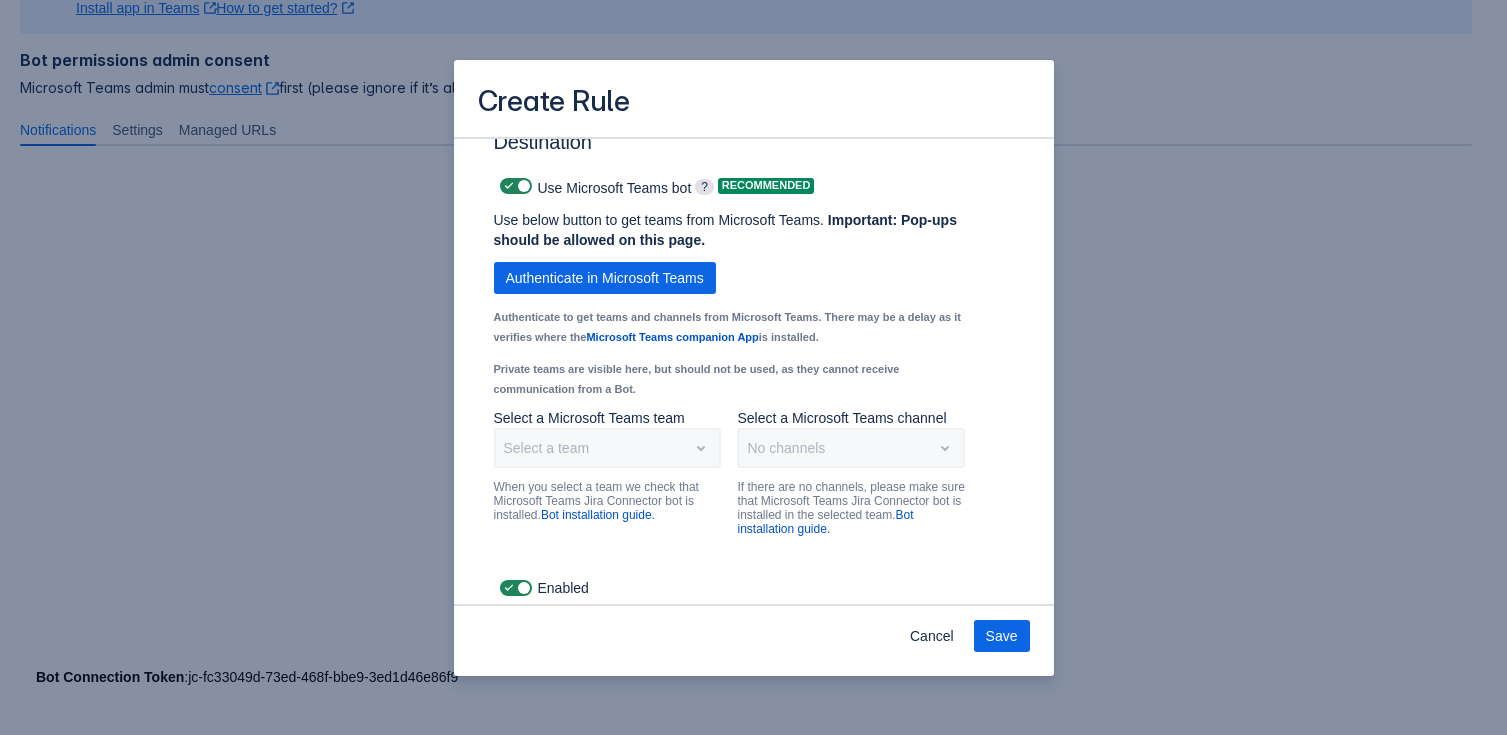 scroll, scrollTop: 1475, scrollLeft: 0, axis: vertical 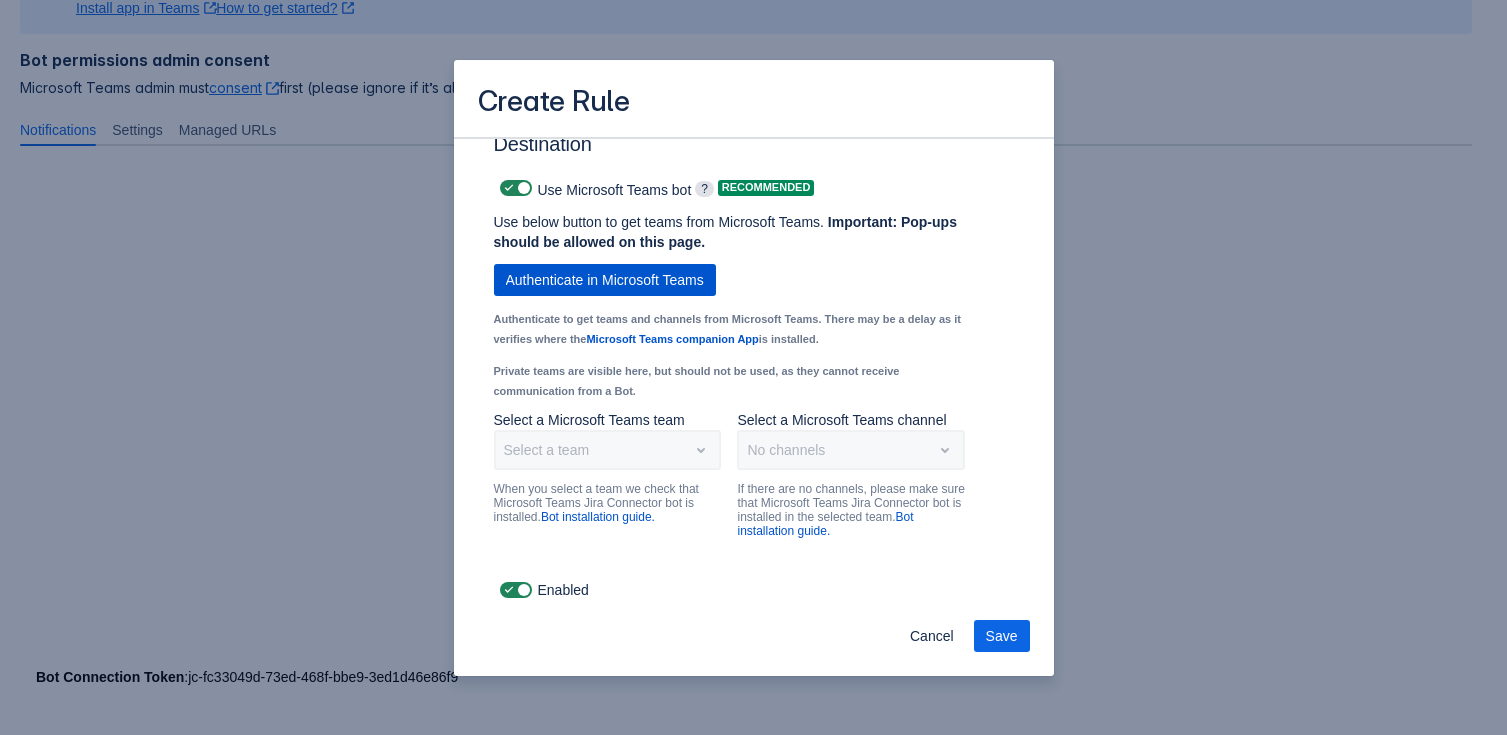 click on "Authenticate in Microsoft Teams" at bounding box center (605, 280) 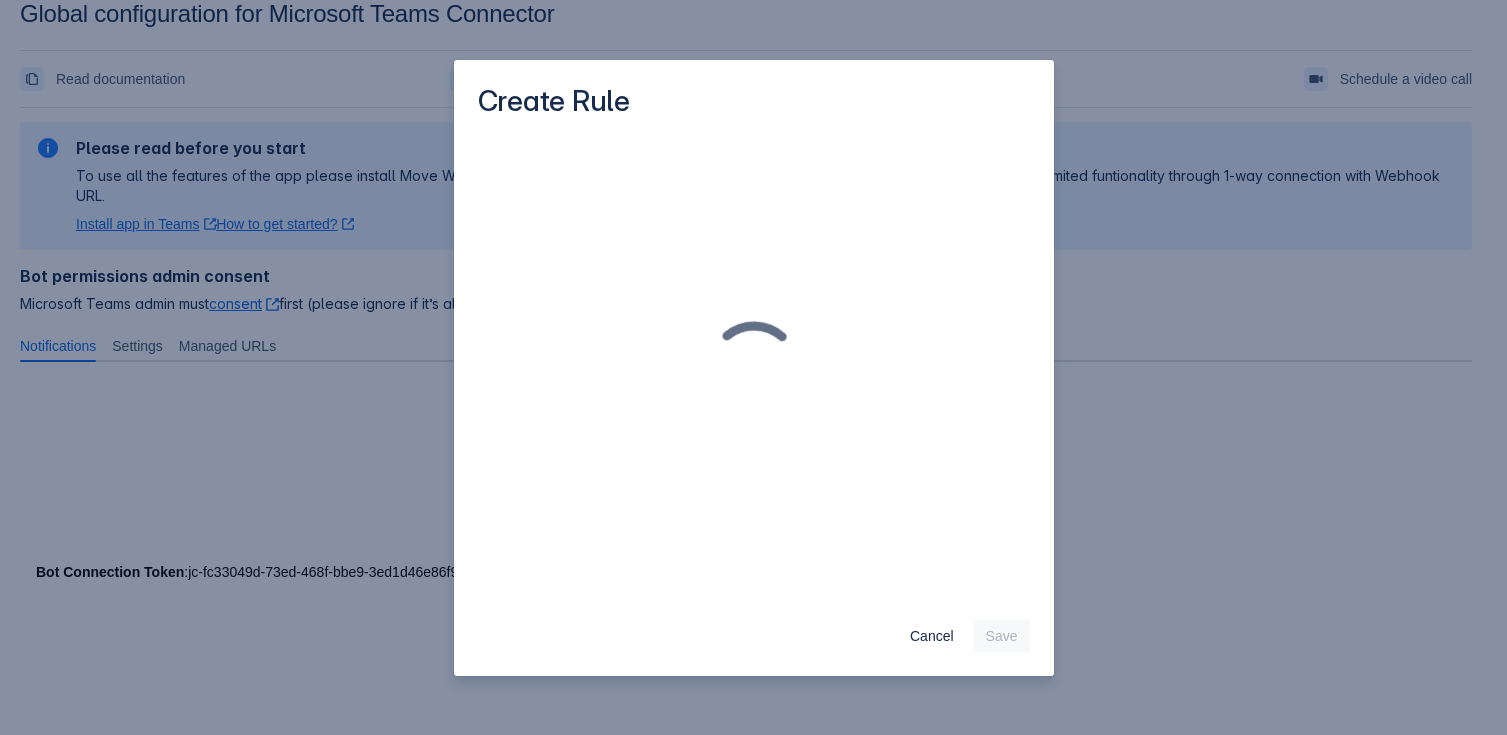 scroll, scrollTop: 0, scrollLeft: 0, axis: both 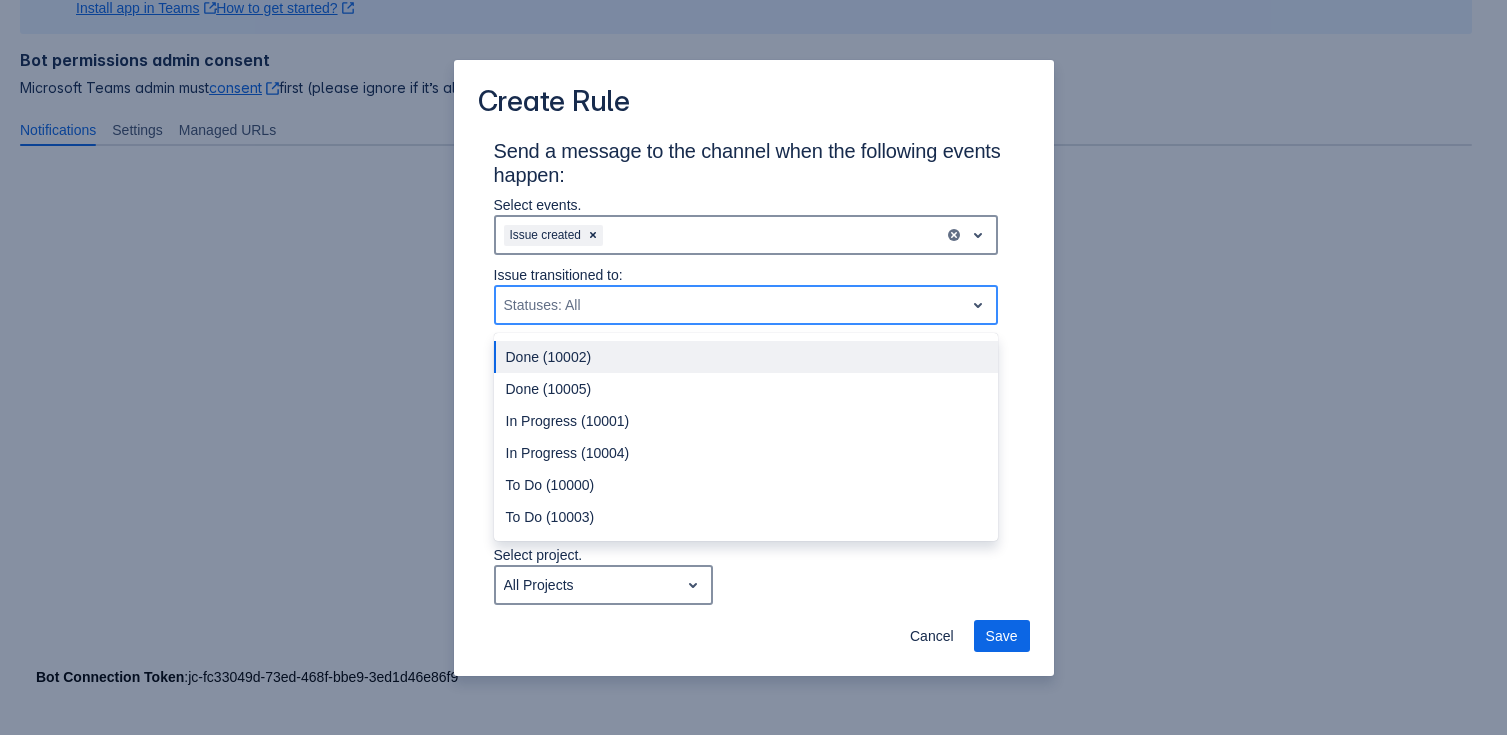 click on "Statuses: All" at bounding box center [730, 305] 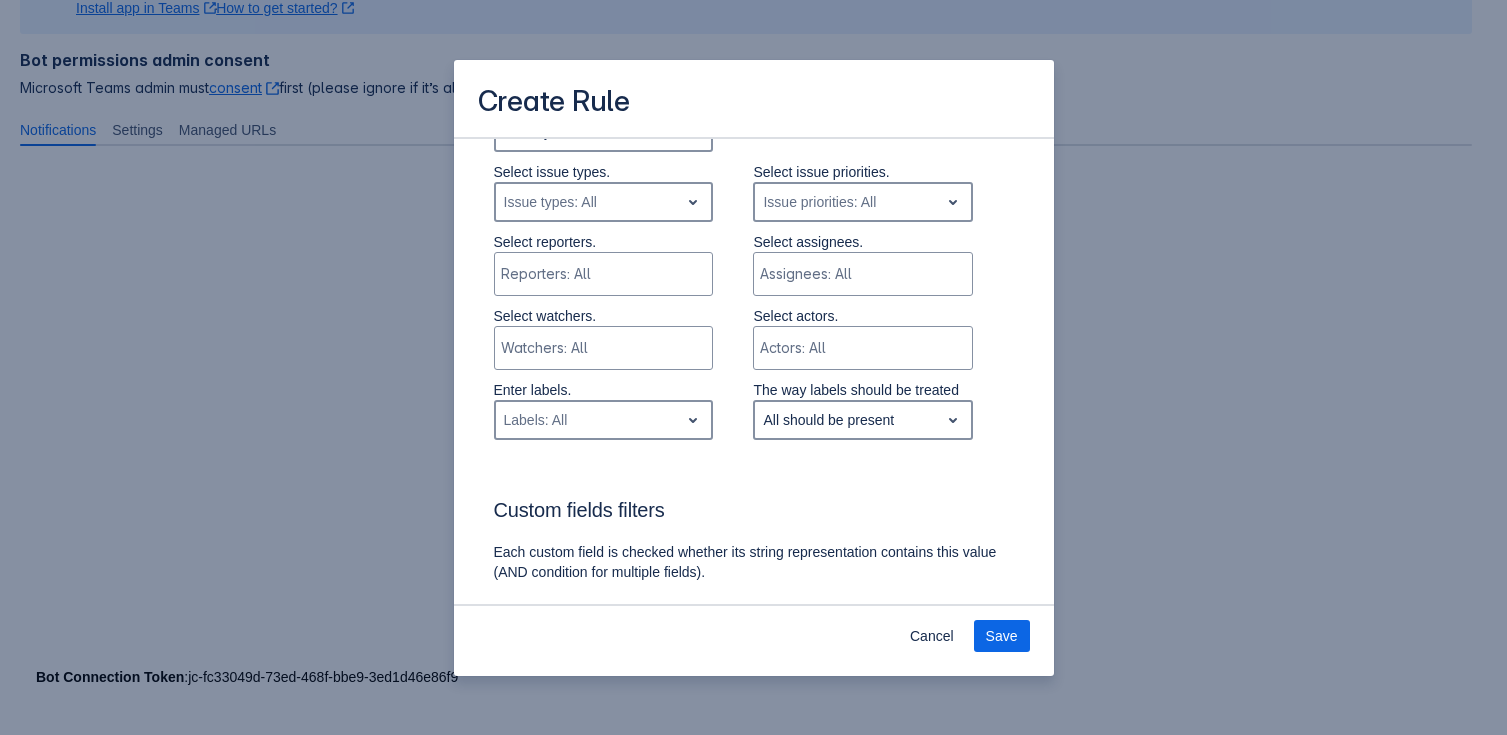 scroll, scrollTop: 0, scrollLeft: 0, axis: both 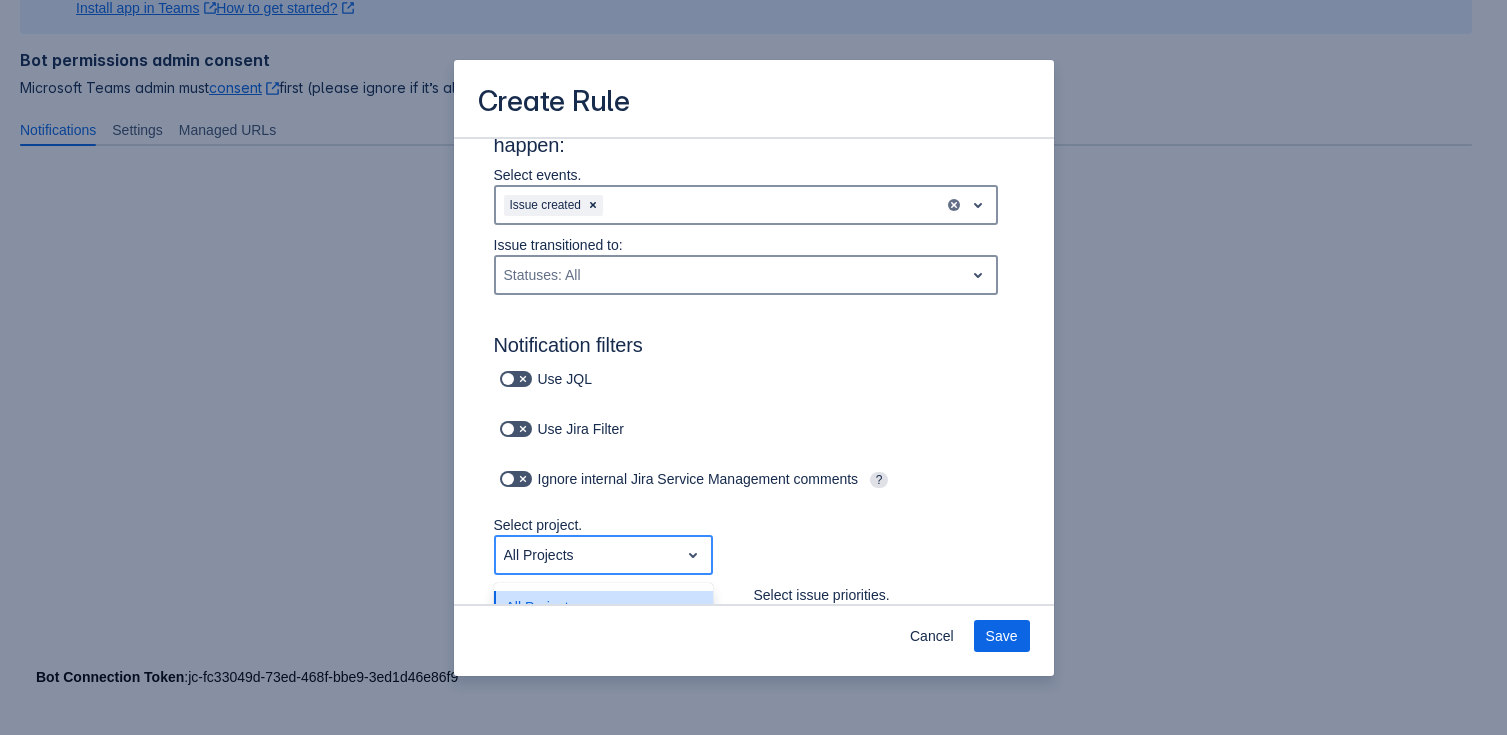 click on "All Projects" at bounding box center (604, 555) 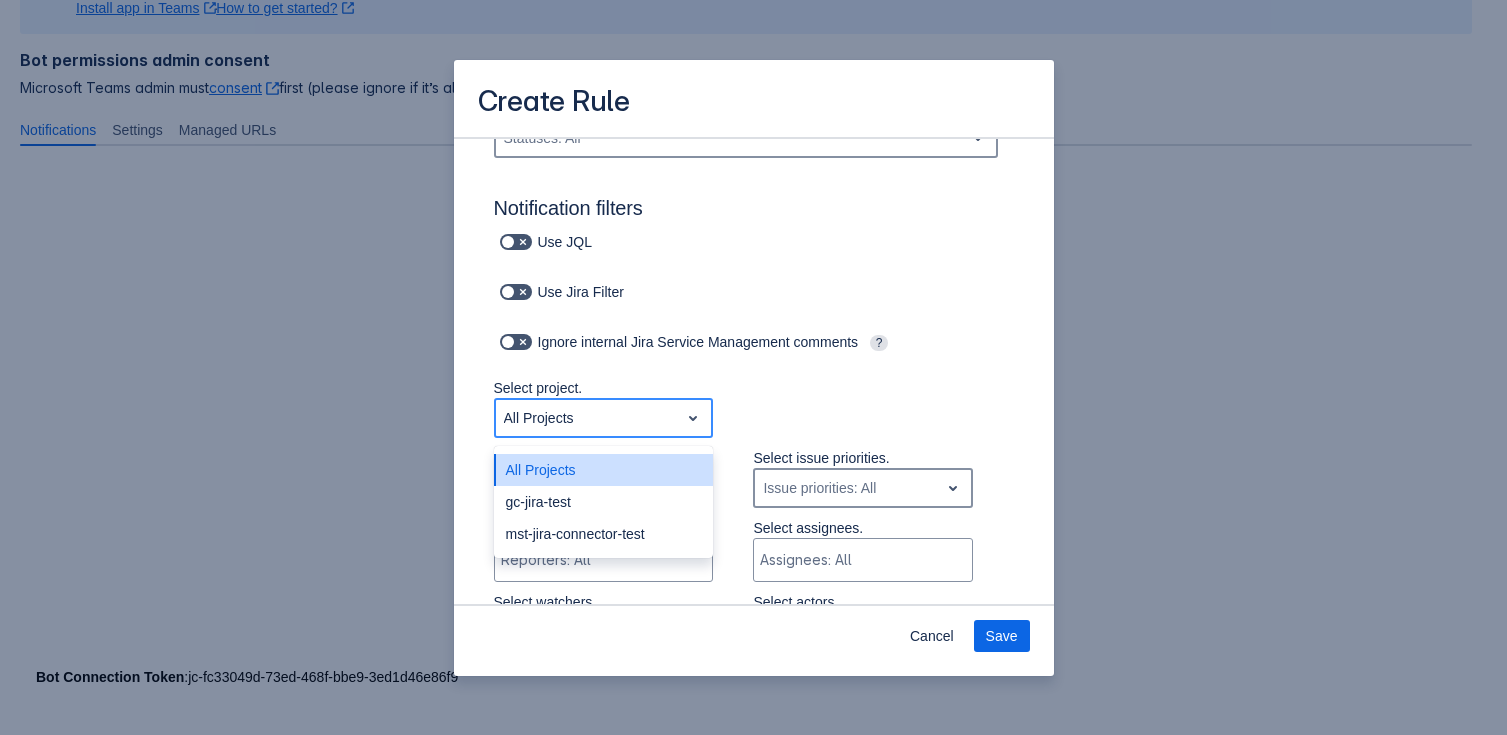 scroll, scrollTop: 179, scrollLeft: 0, axis: vertical 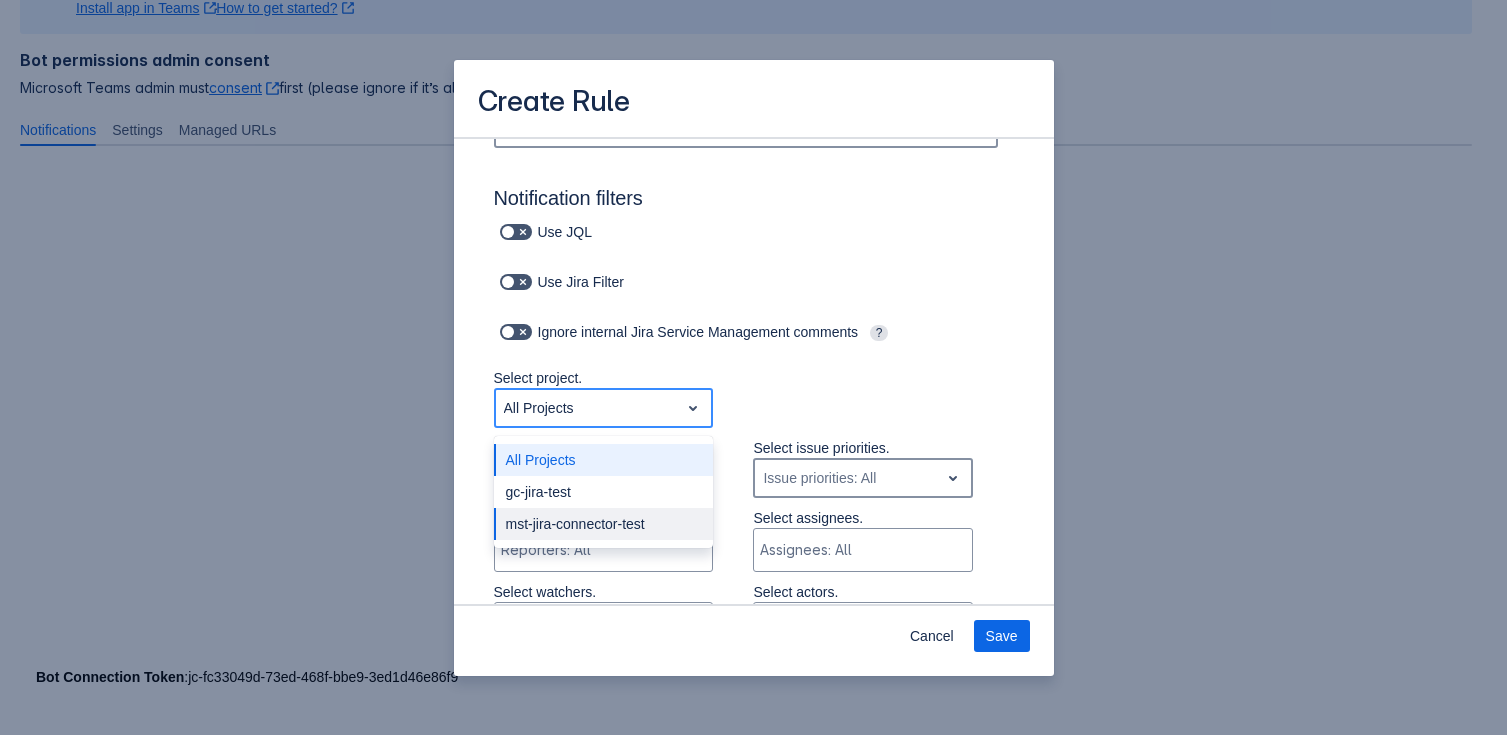 click on "mst-jira-connector-test" at bounding box center (604, 524) 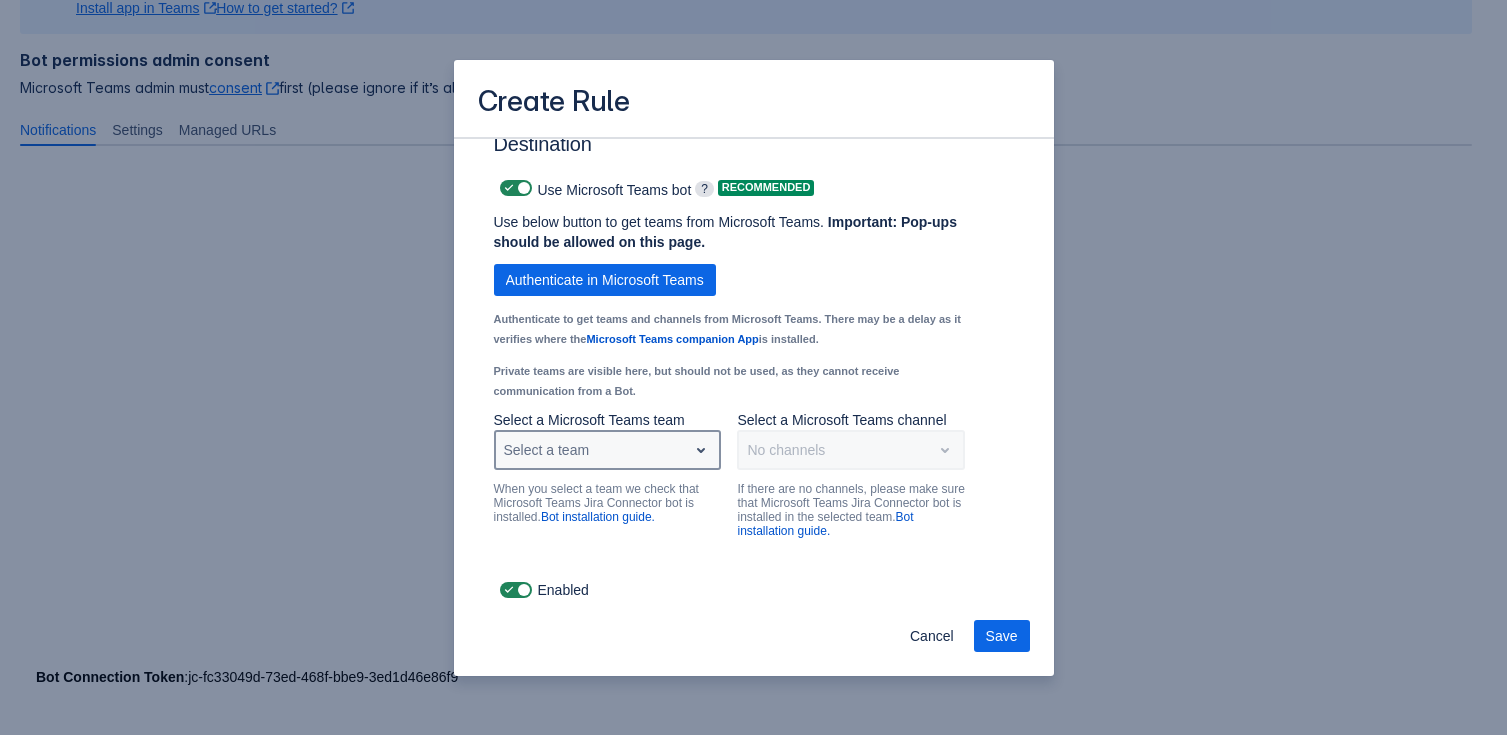 scroll, scrollTop: 1475, scrollLeft: 0, axis: vertical 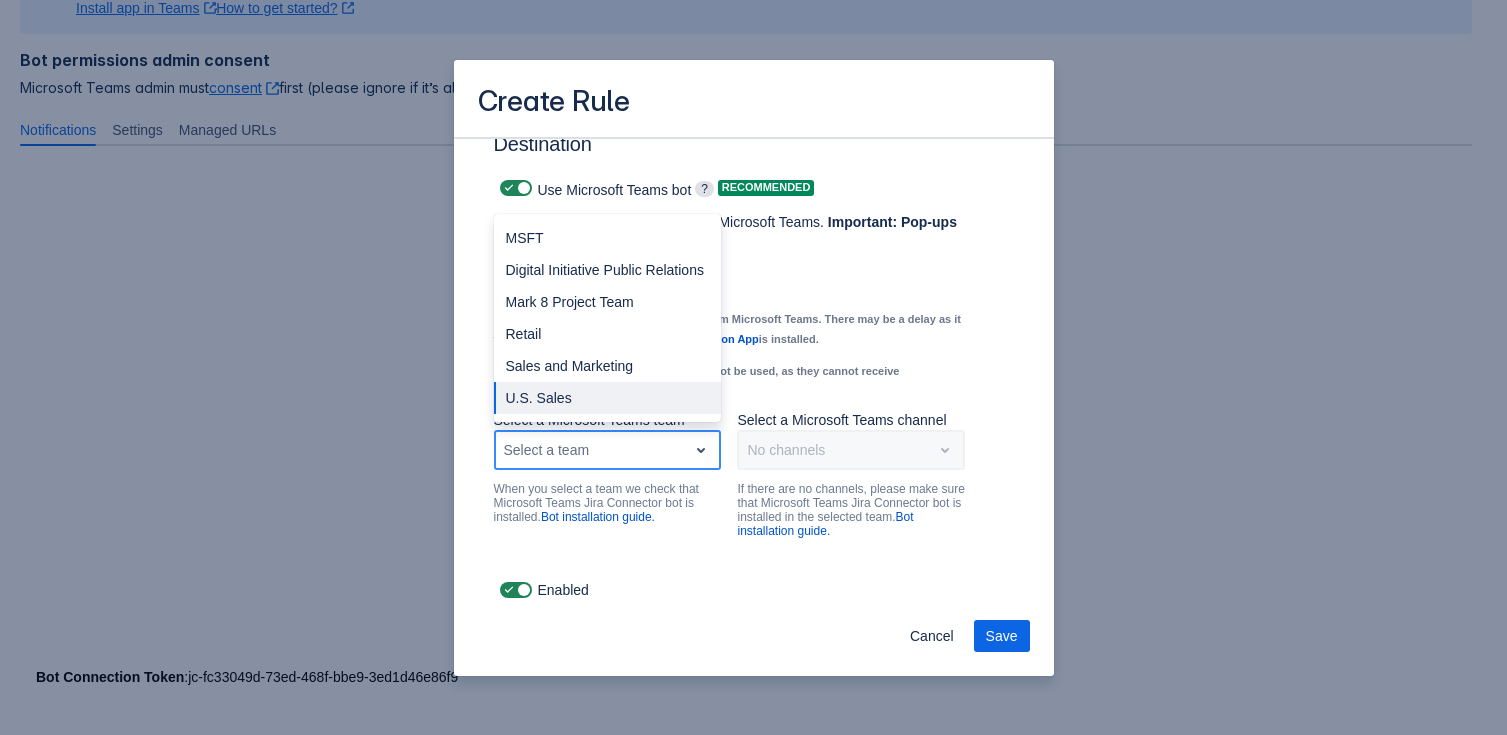 click on "U.S. Sales" at bounding box center [608, 398] 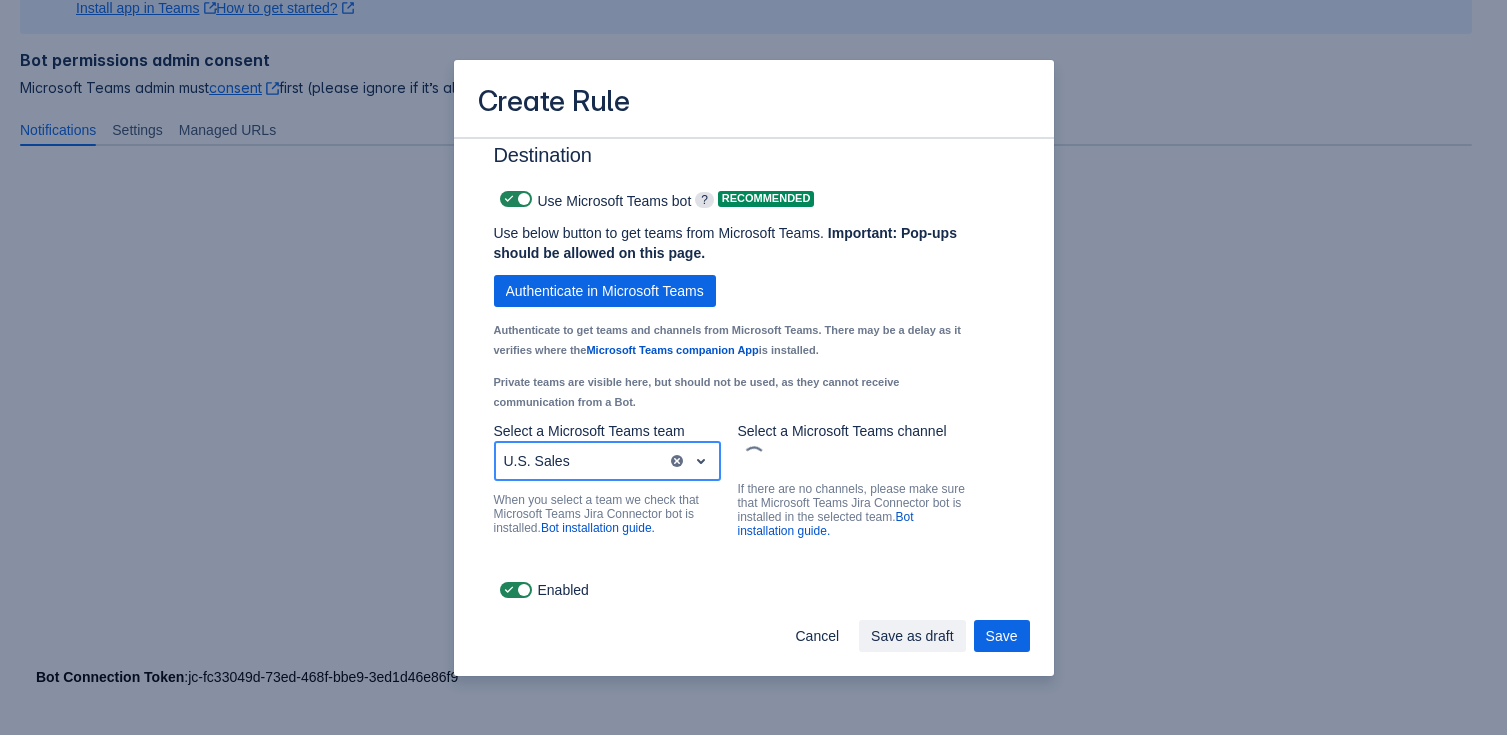 scroll, scrollTop: 1475, scrollLeft: 0, axis: vertical 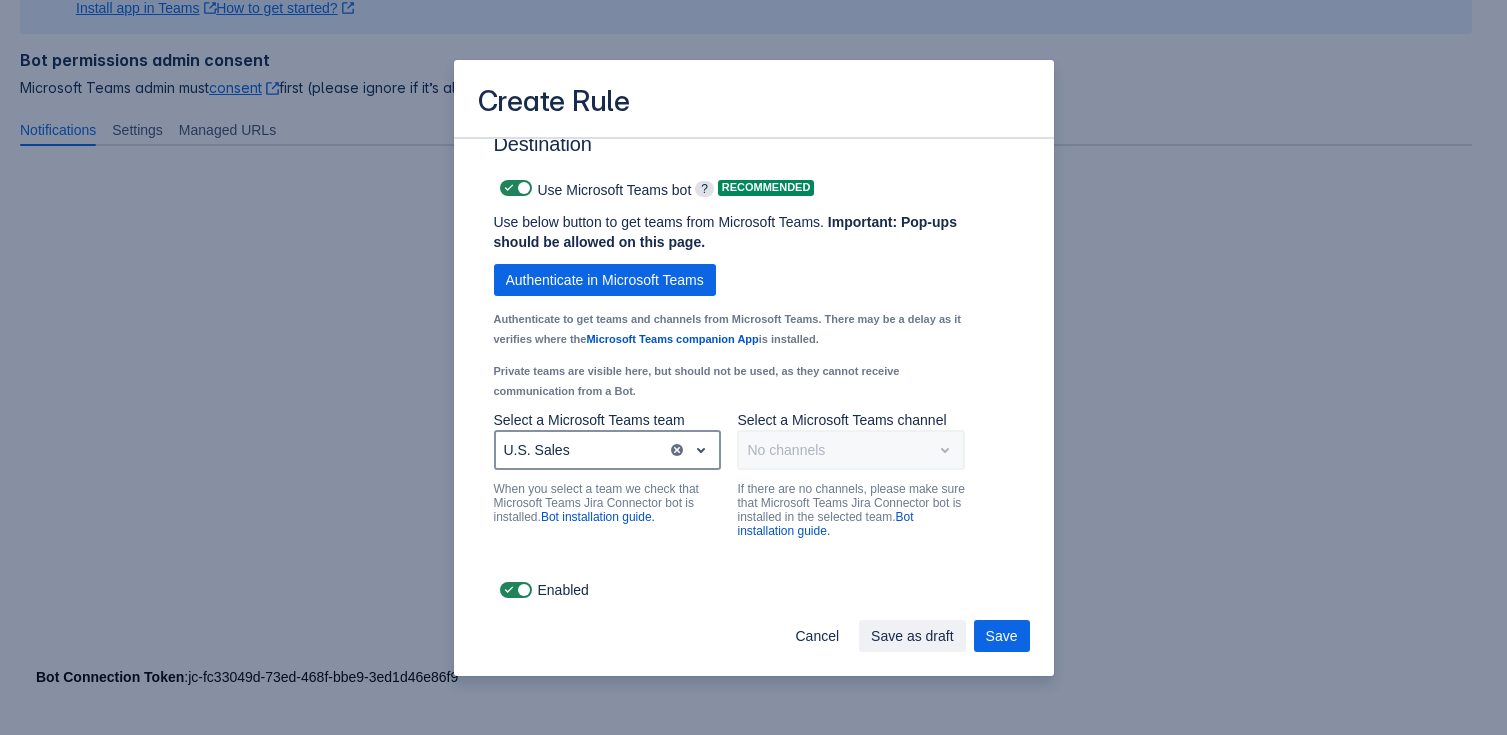 click on "No channels" at bounding box center (851, 450) 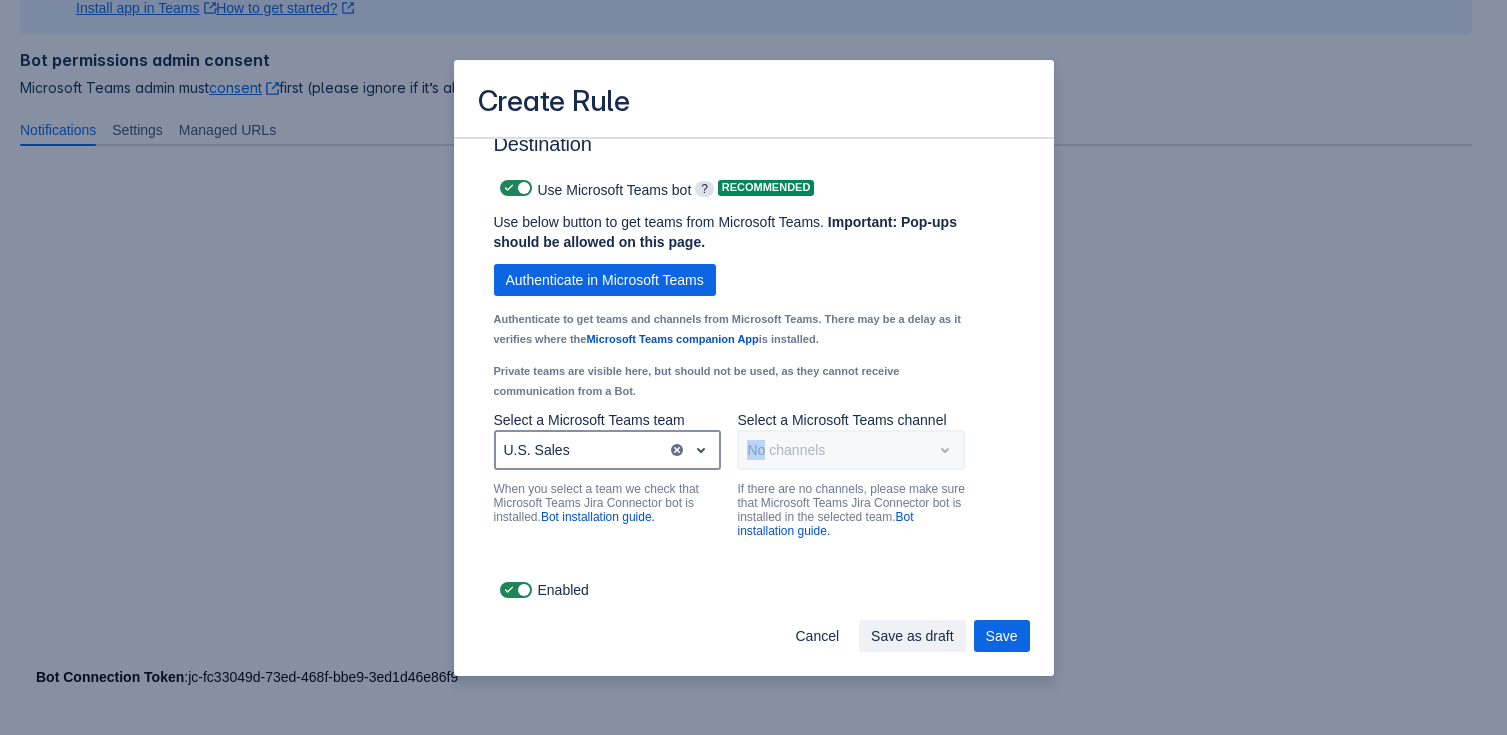 click on "No channels" at bounding box center [851, 450] 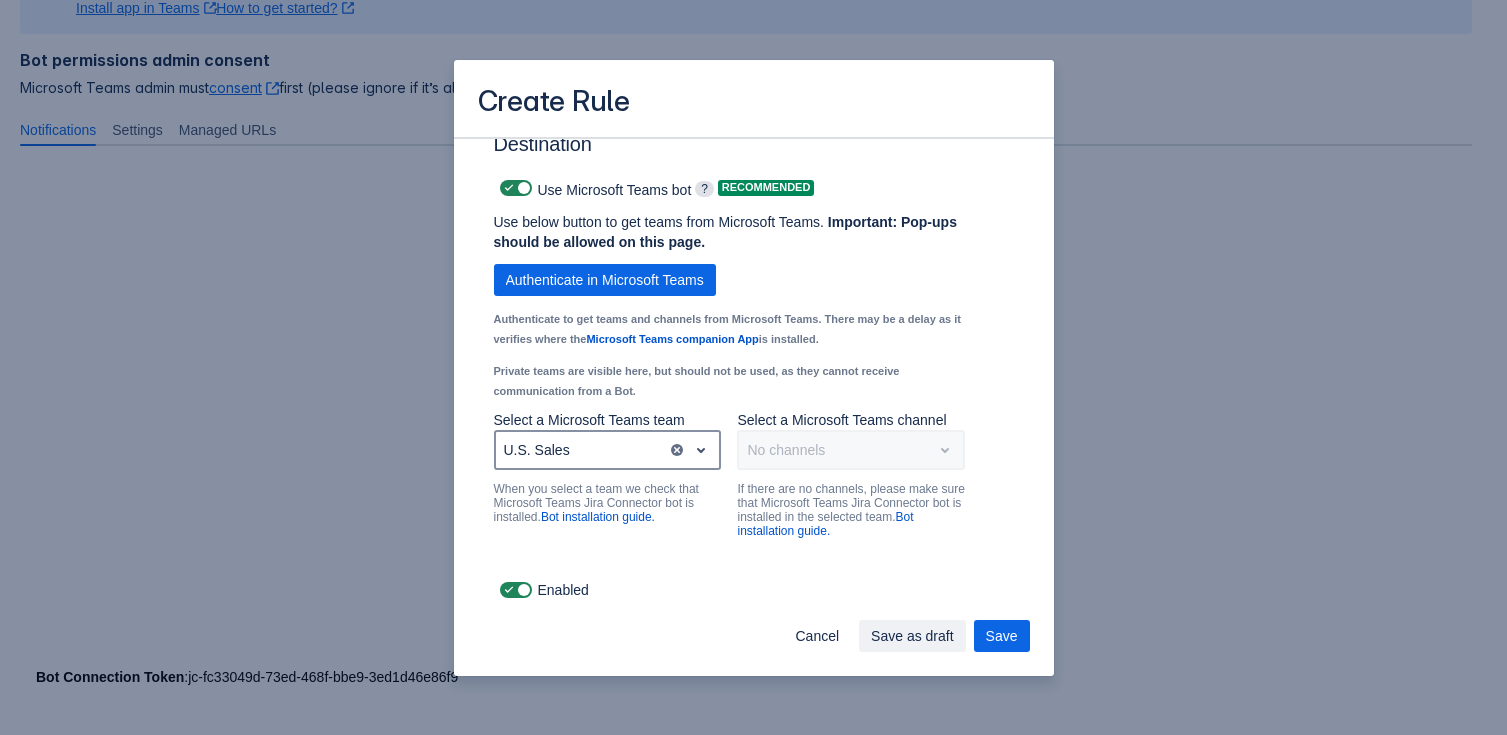 click on "No channels" at bounding box center [851, 450] 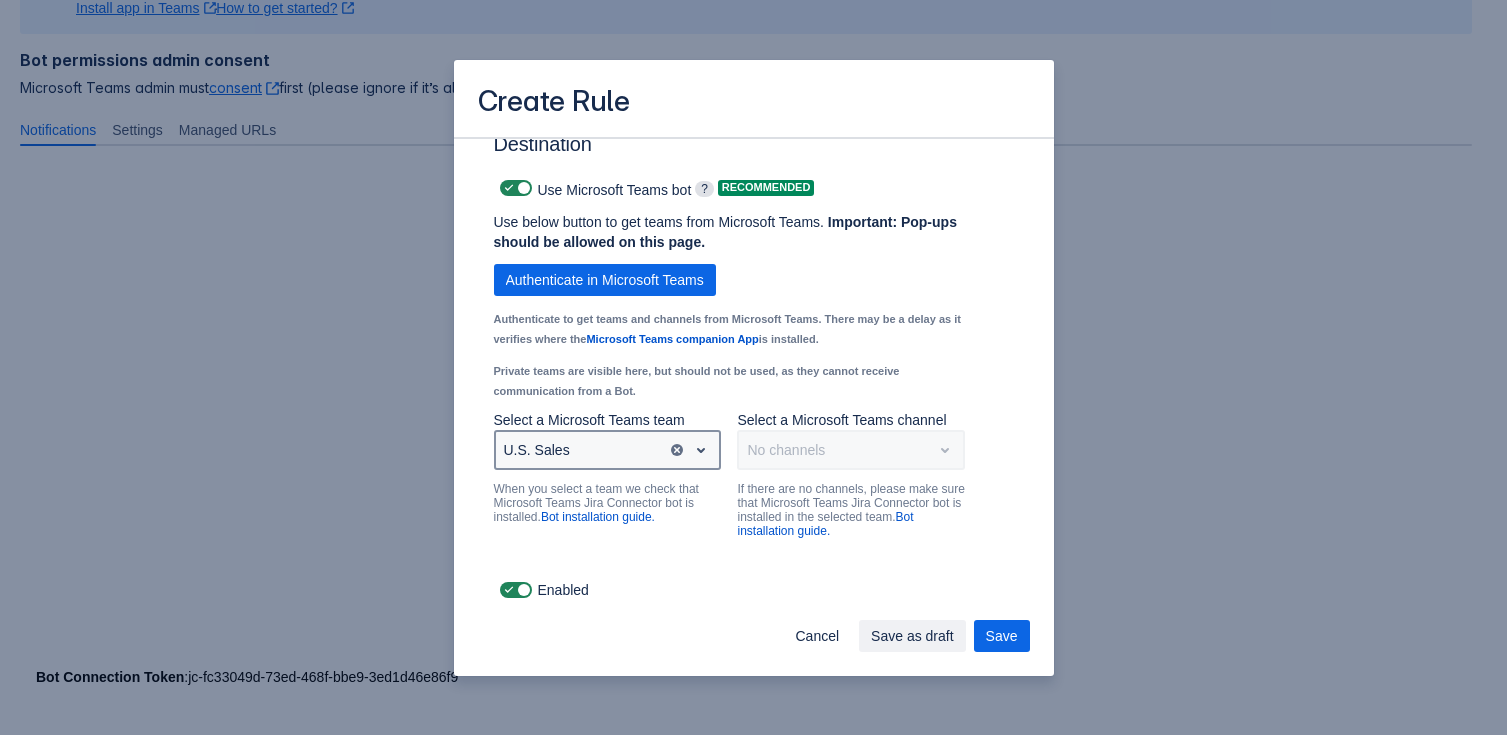 click on "U.S. Sales" at bounding box center (537, 450) 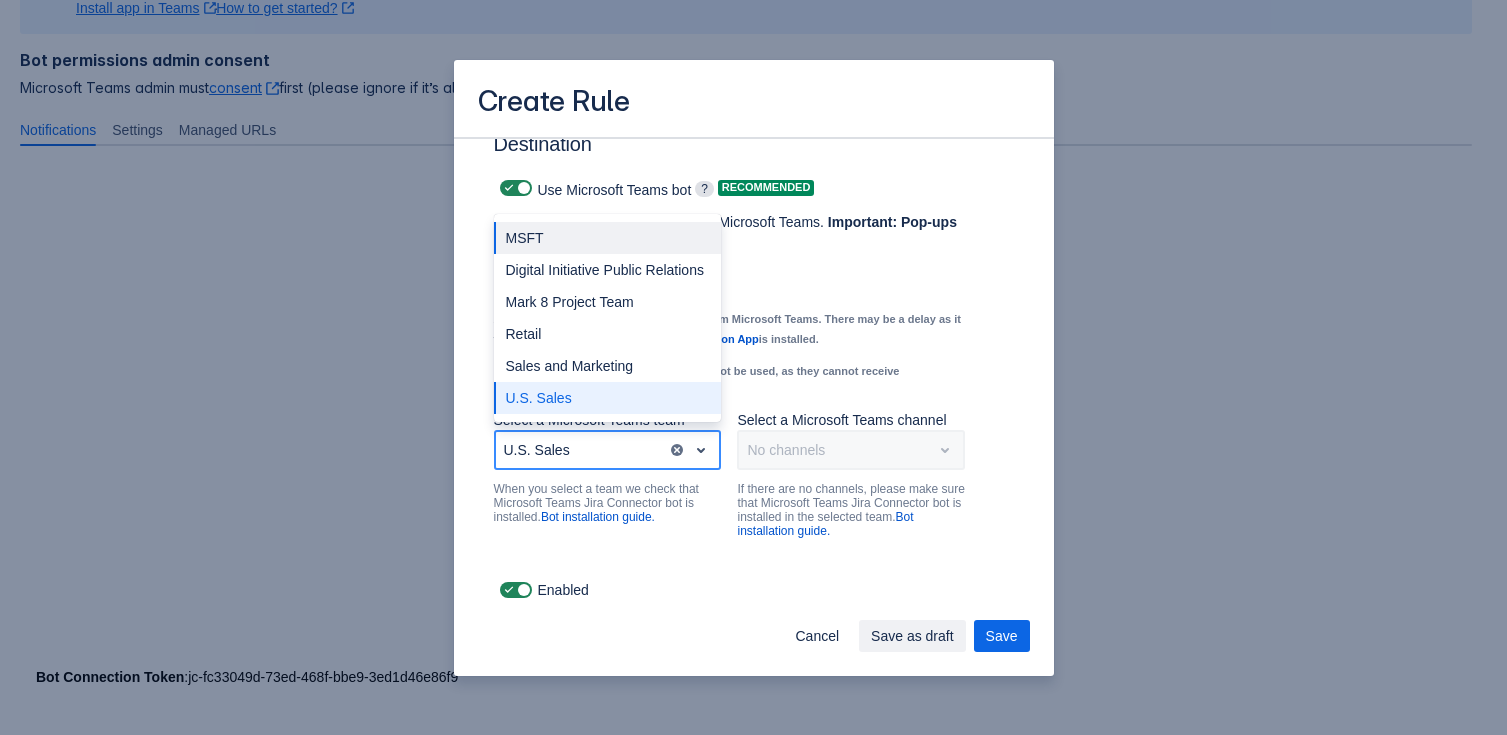 click on "MSFT" at bounding box center (608, 238) 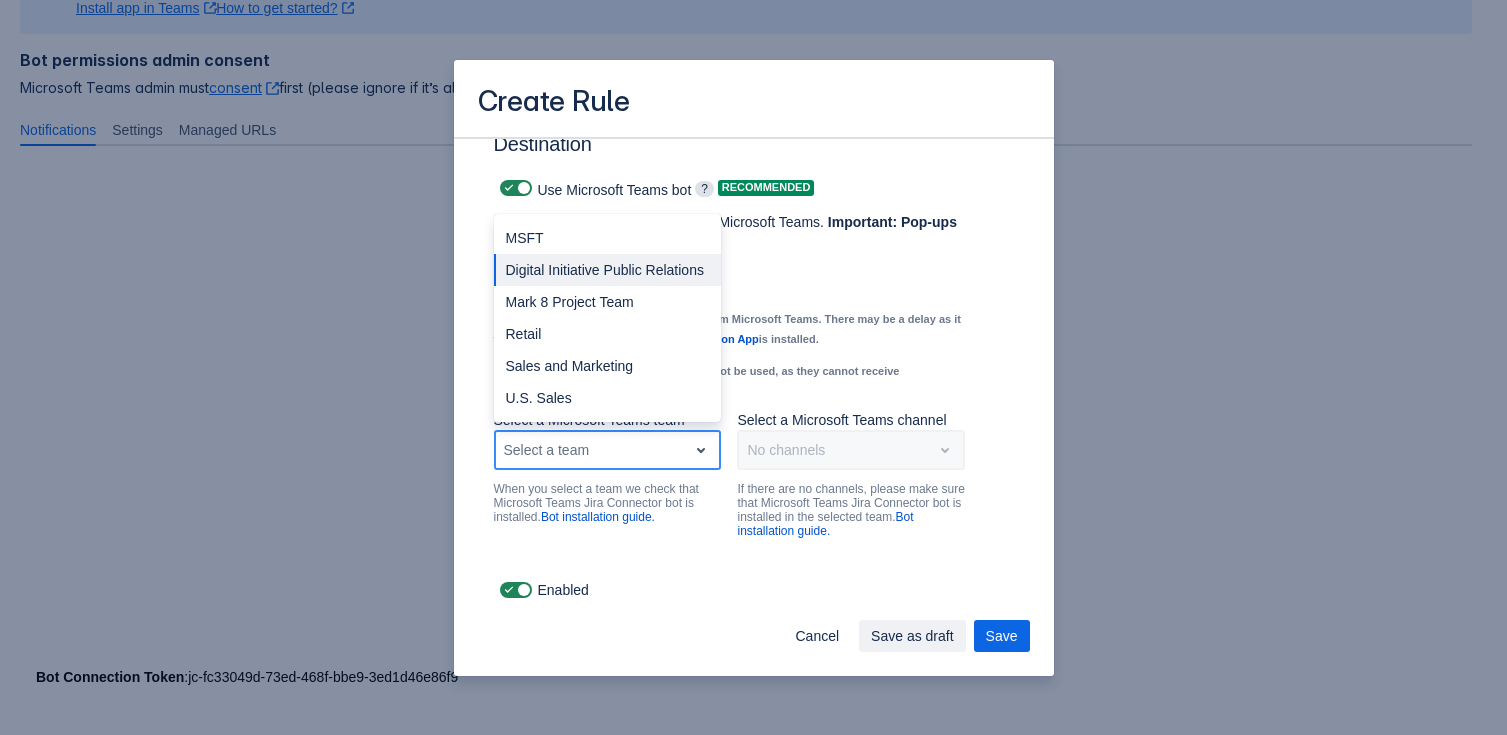 click on "Digital Initiative Public Relations" at bounding box center (608, 270) 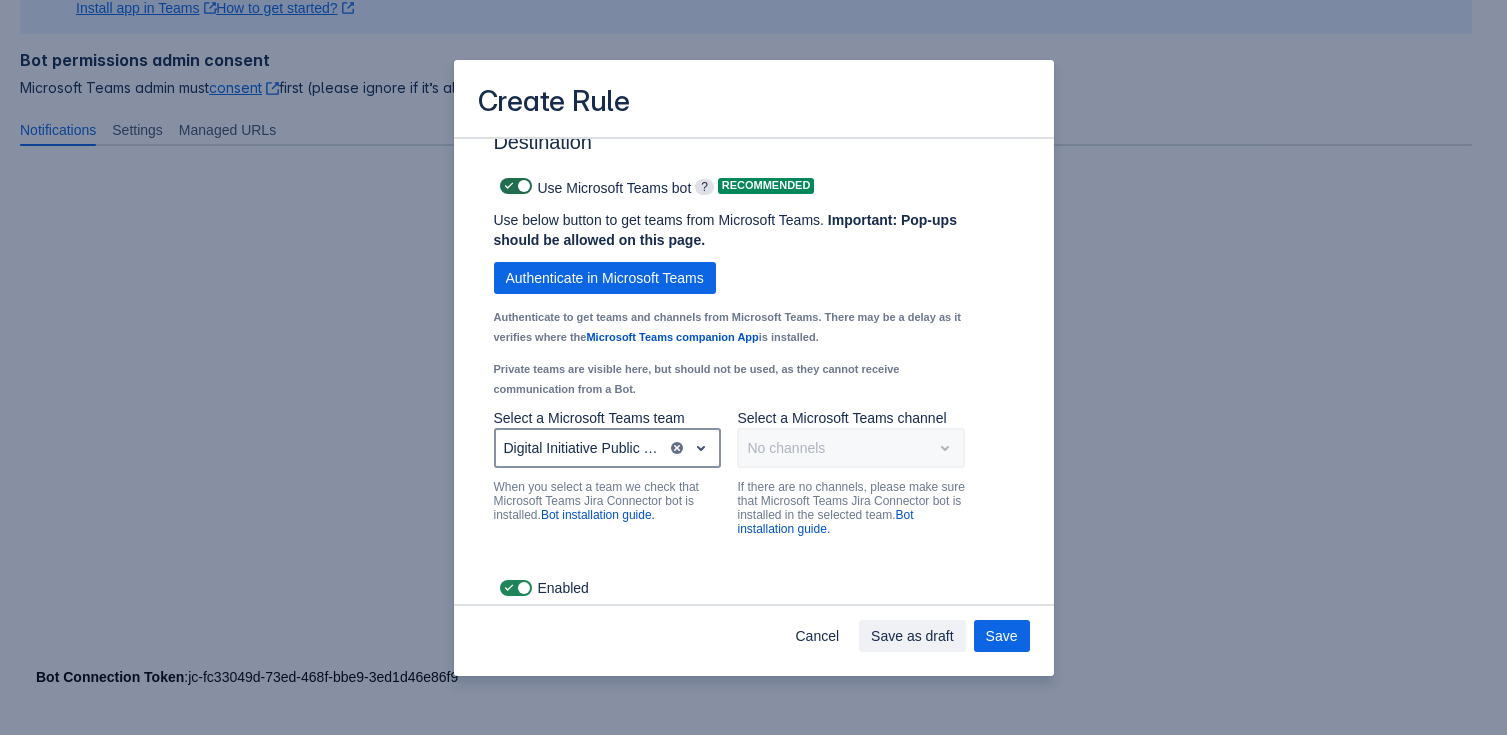 click at bounding box center [523, 186] 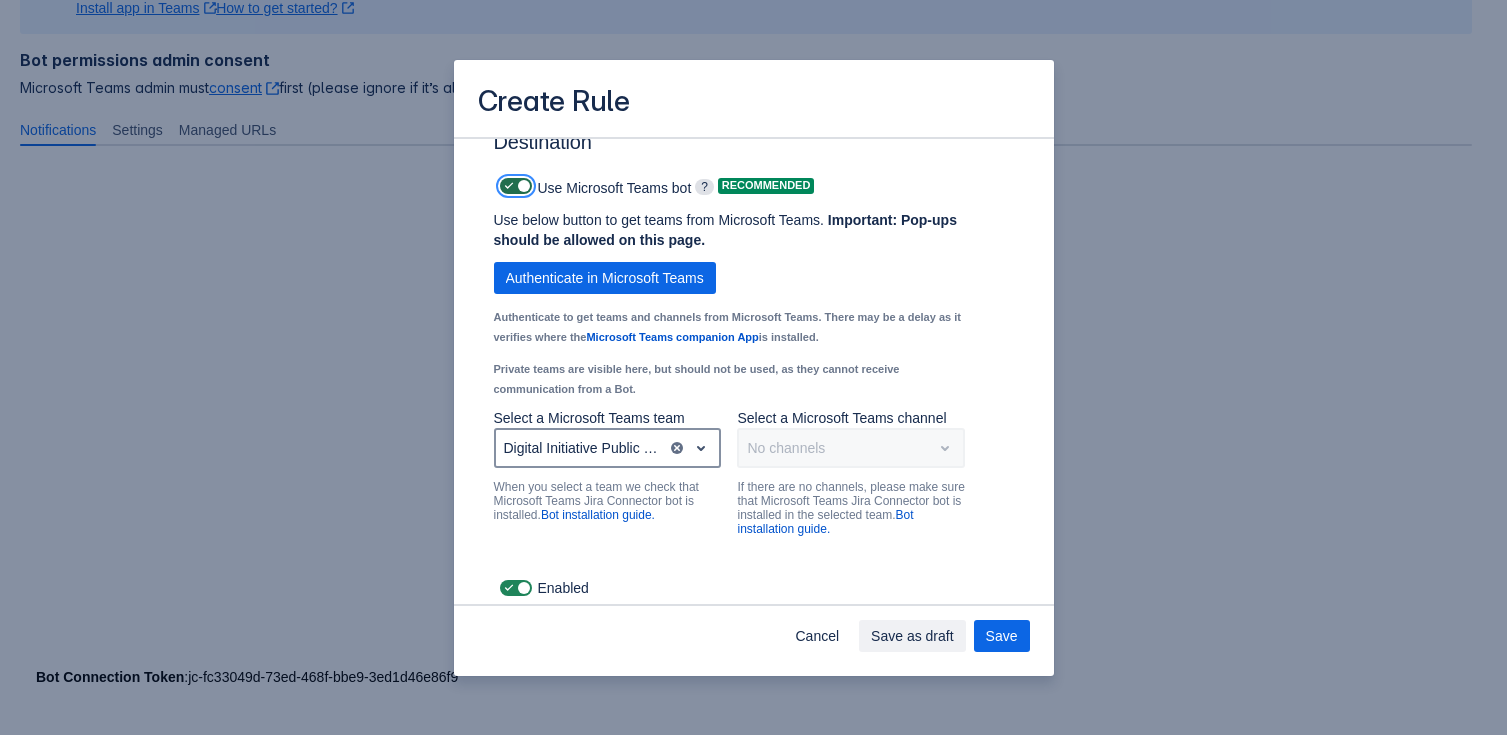 click at bounding box center (506, 186) 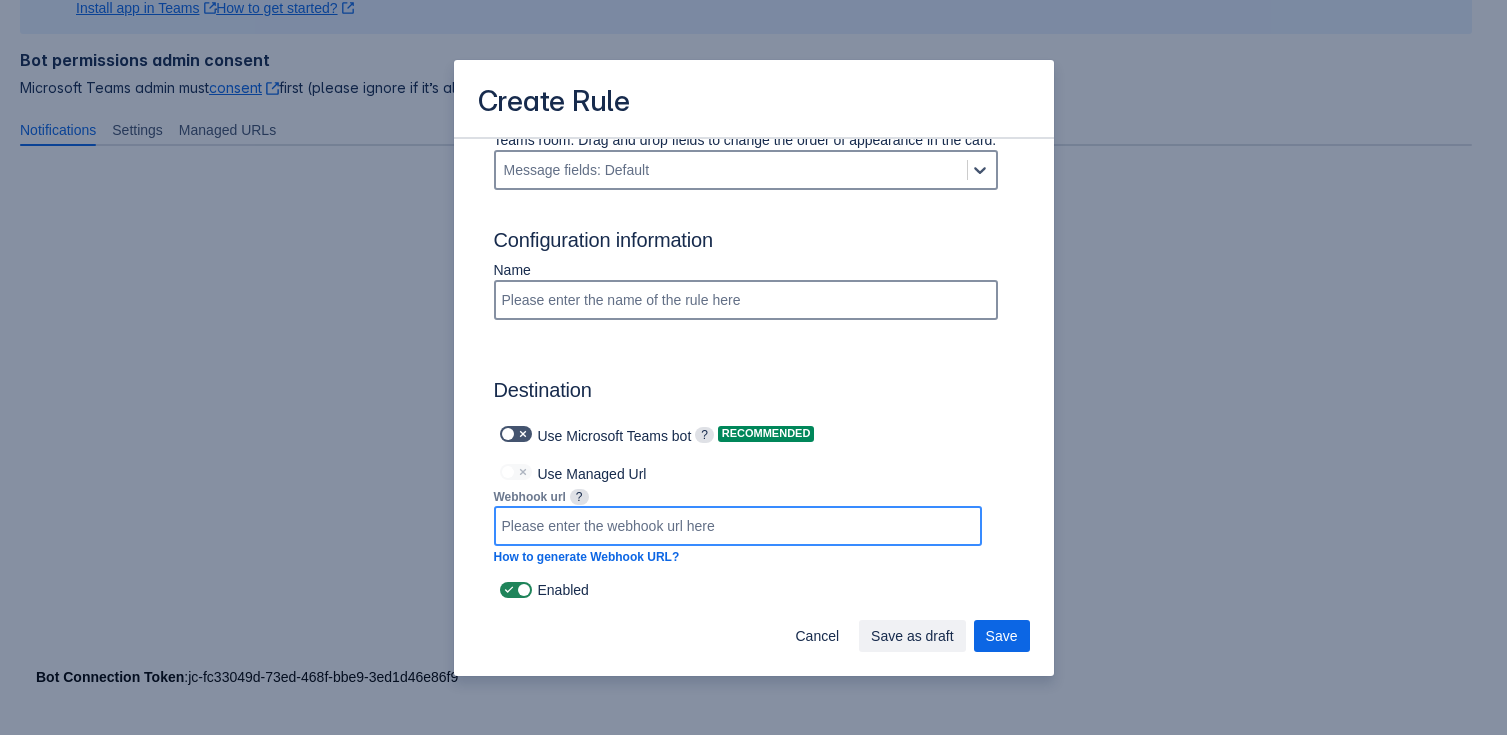 click at bounding box center (738, 526) 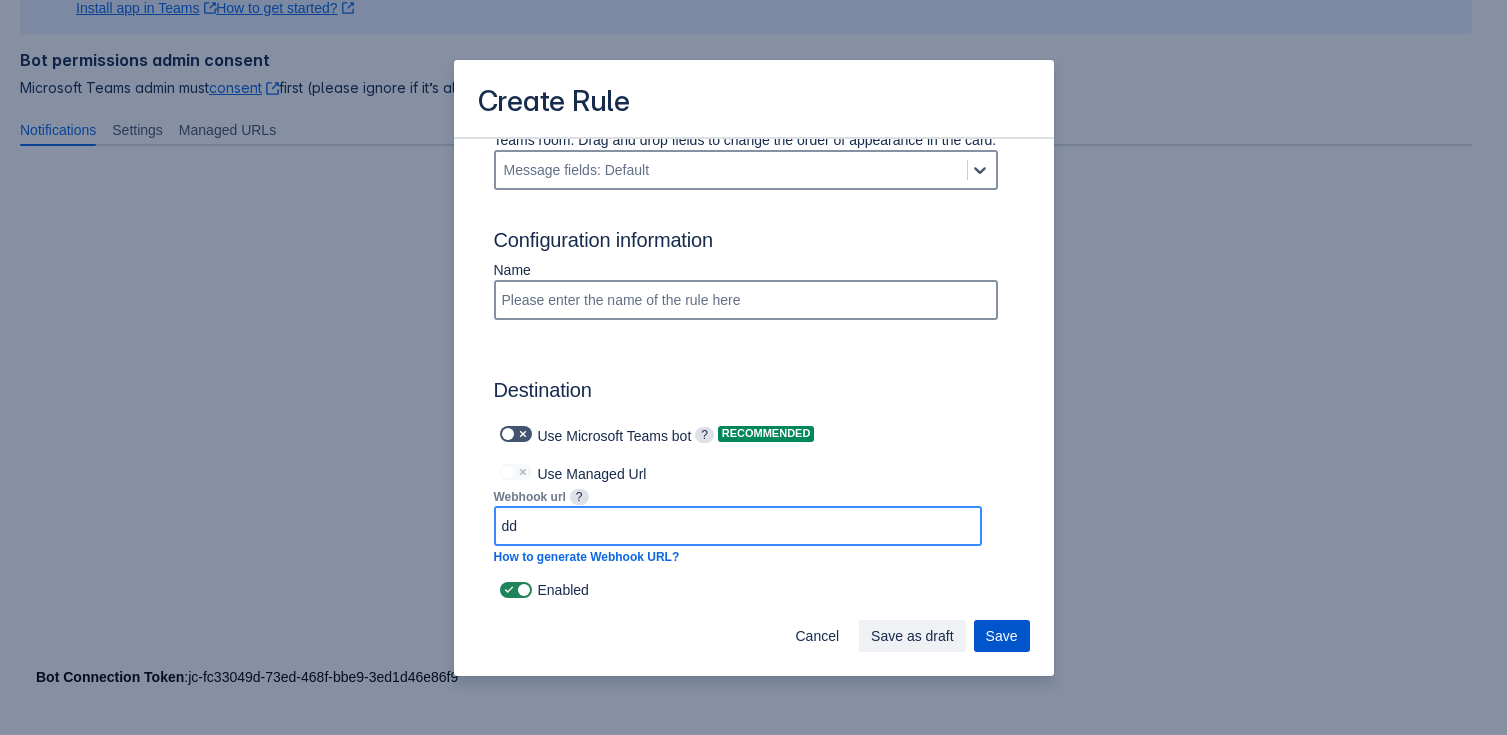 click on "Save" at bounding box center (1002, 636) 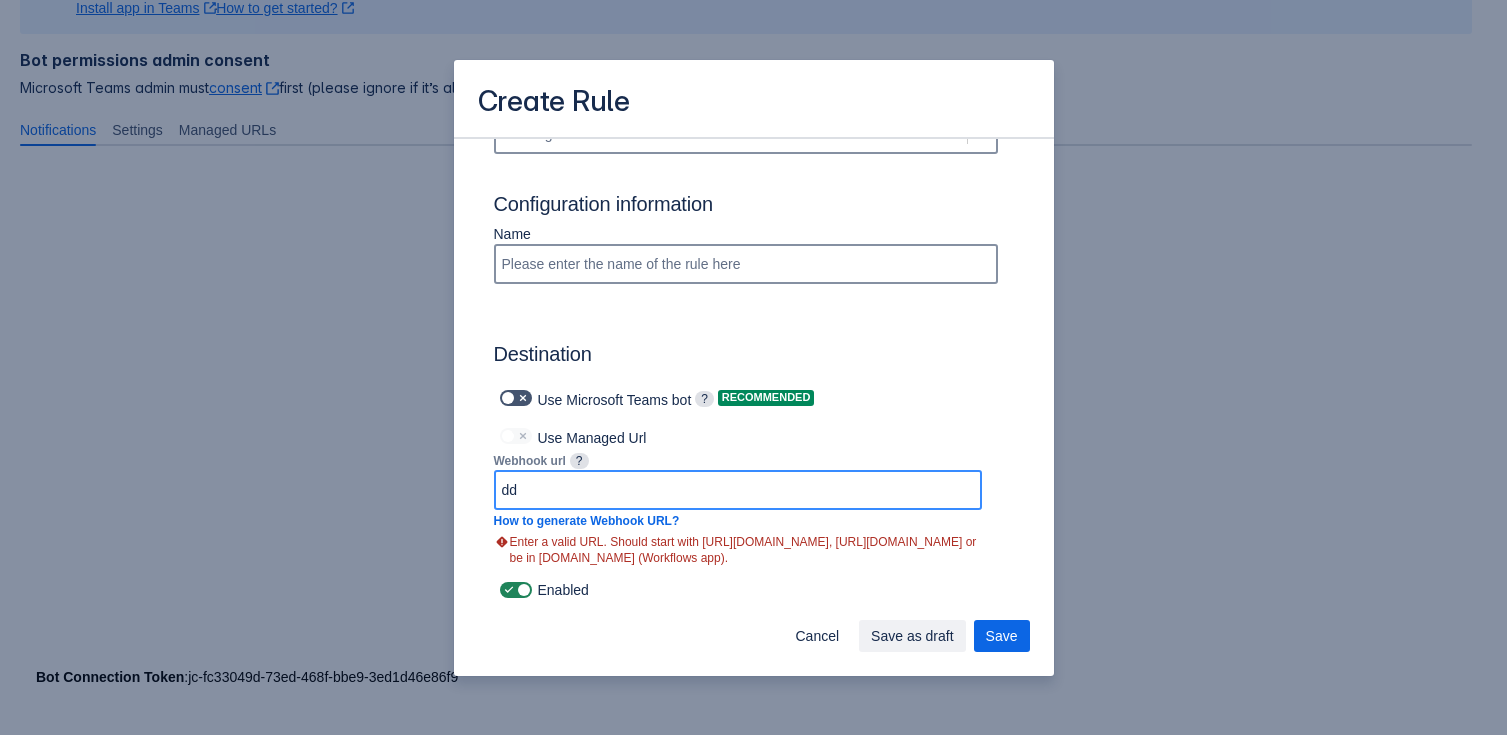 scroll, scrollTop: 1262, scrollLeft: 0, axis: vertical 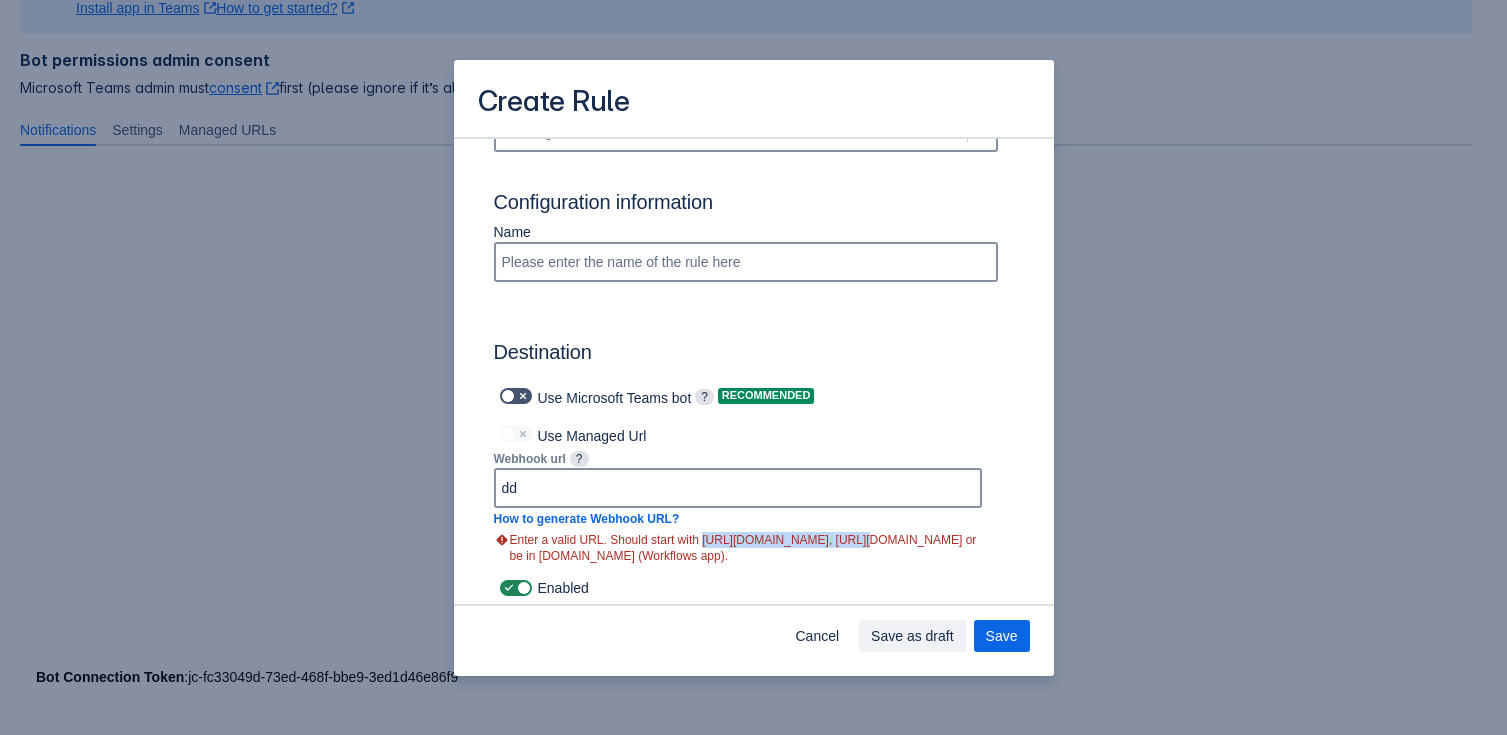 drag, startPoint x: 719, startPoint y: 543, endPoint x: 855, endPoint y: 545, distance: 136.01471 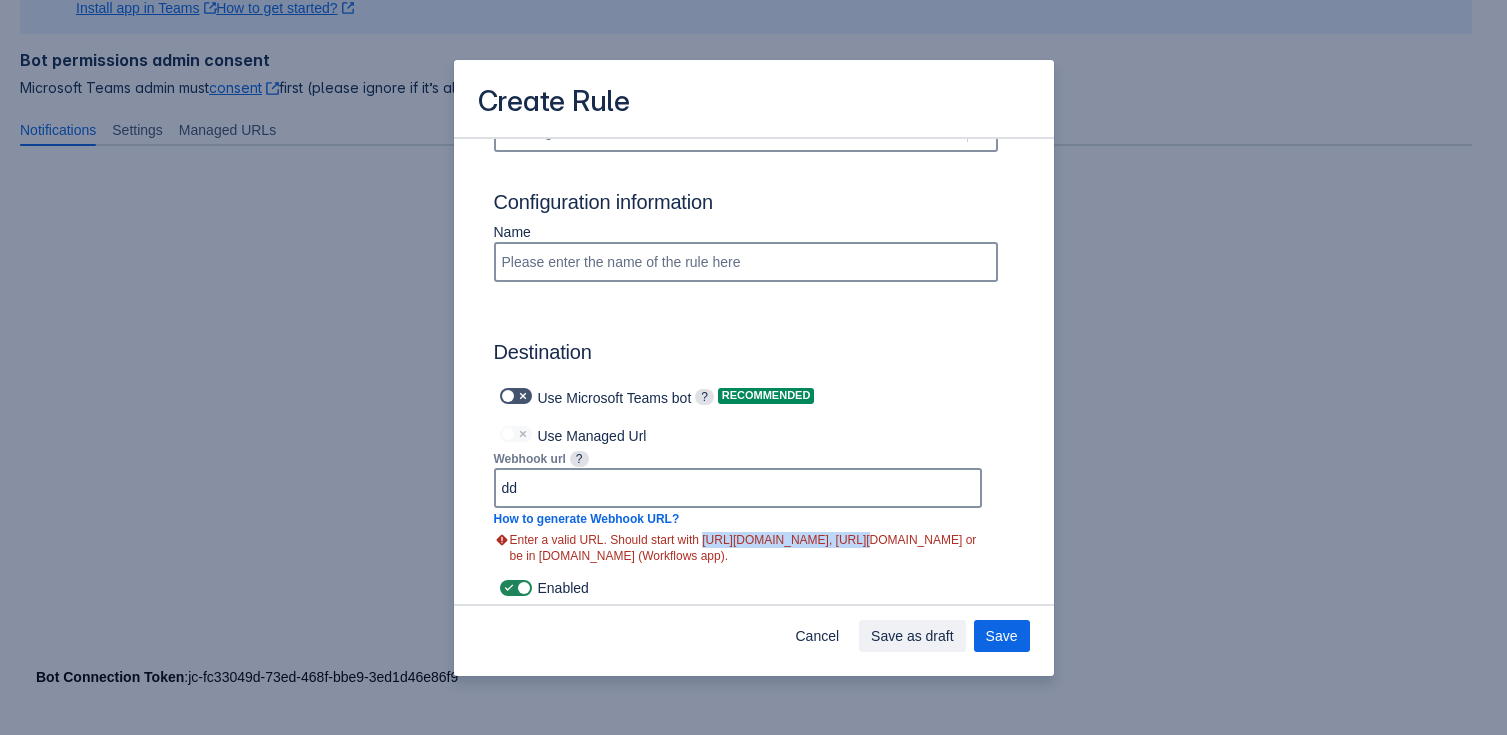 click on "Enter a valid URL. Should start with https://outlook.office.com, https://your-domain.webhook.office.com or be in azure.com (Workflows app)." at bounding box center [738, 548] 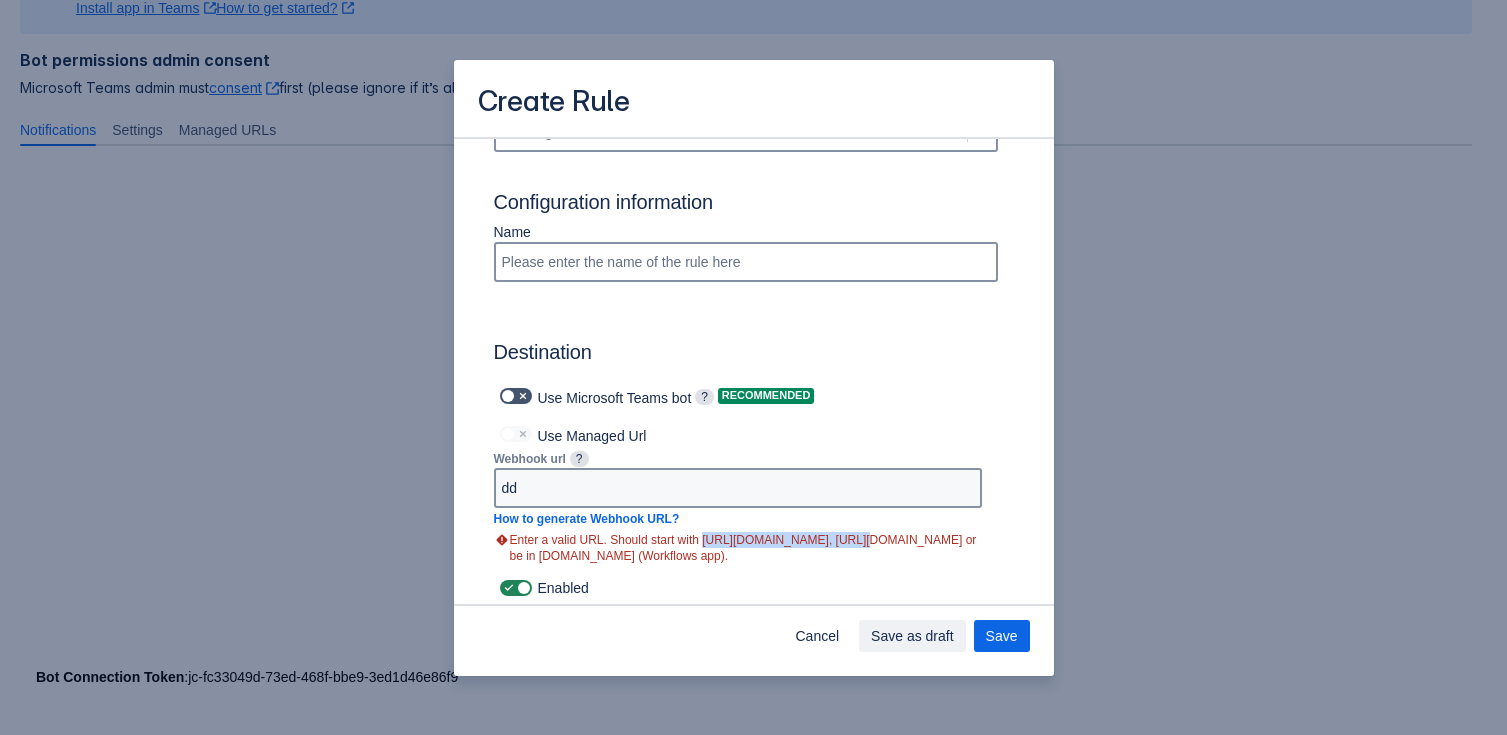 copy on "https://outlook.office.com" 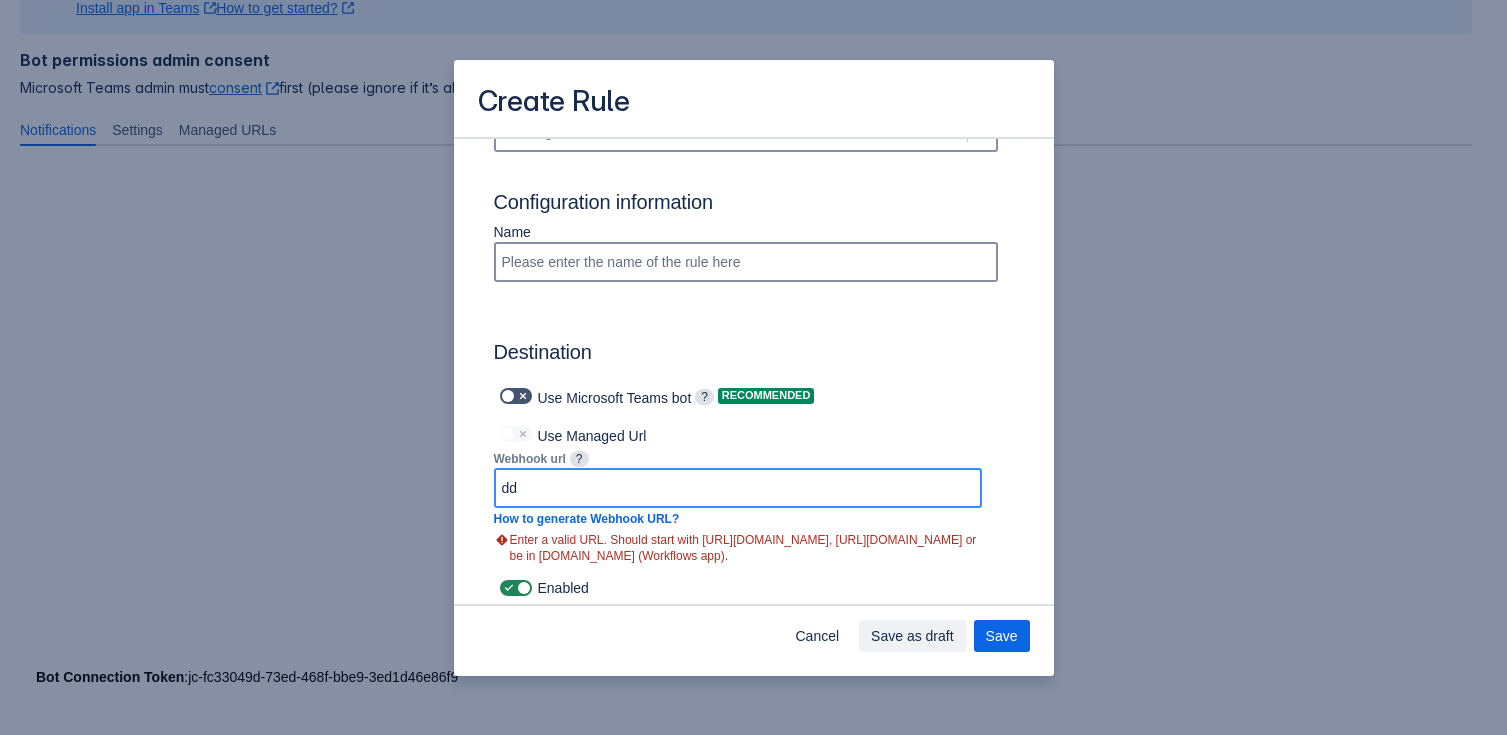 click on "dd" at bounding box center (738, 488) 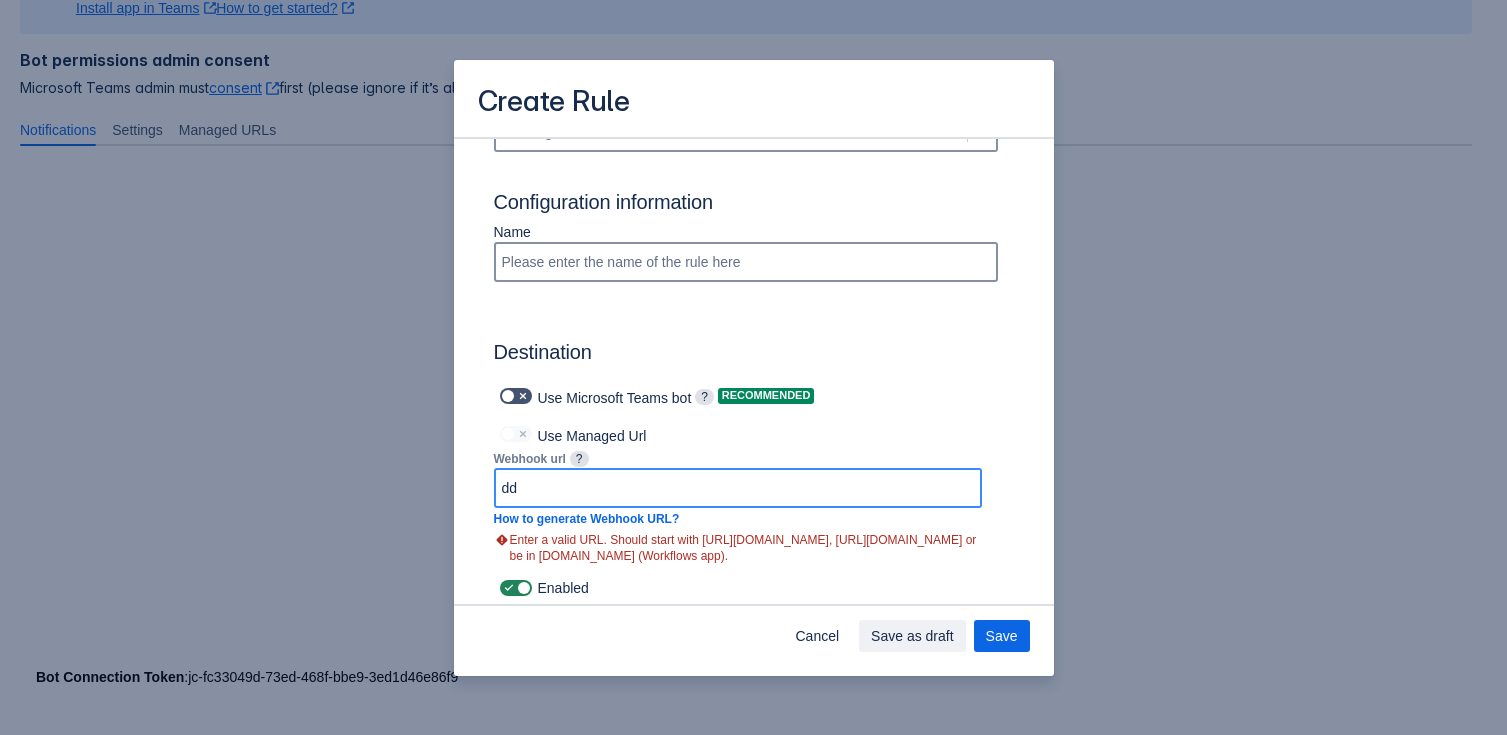 paste on "https://outlook.office.com" 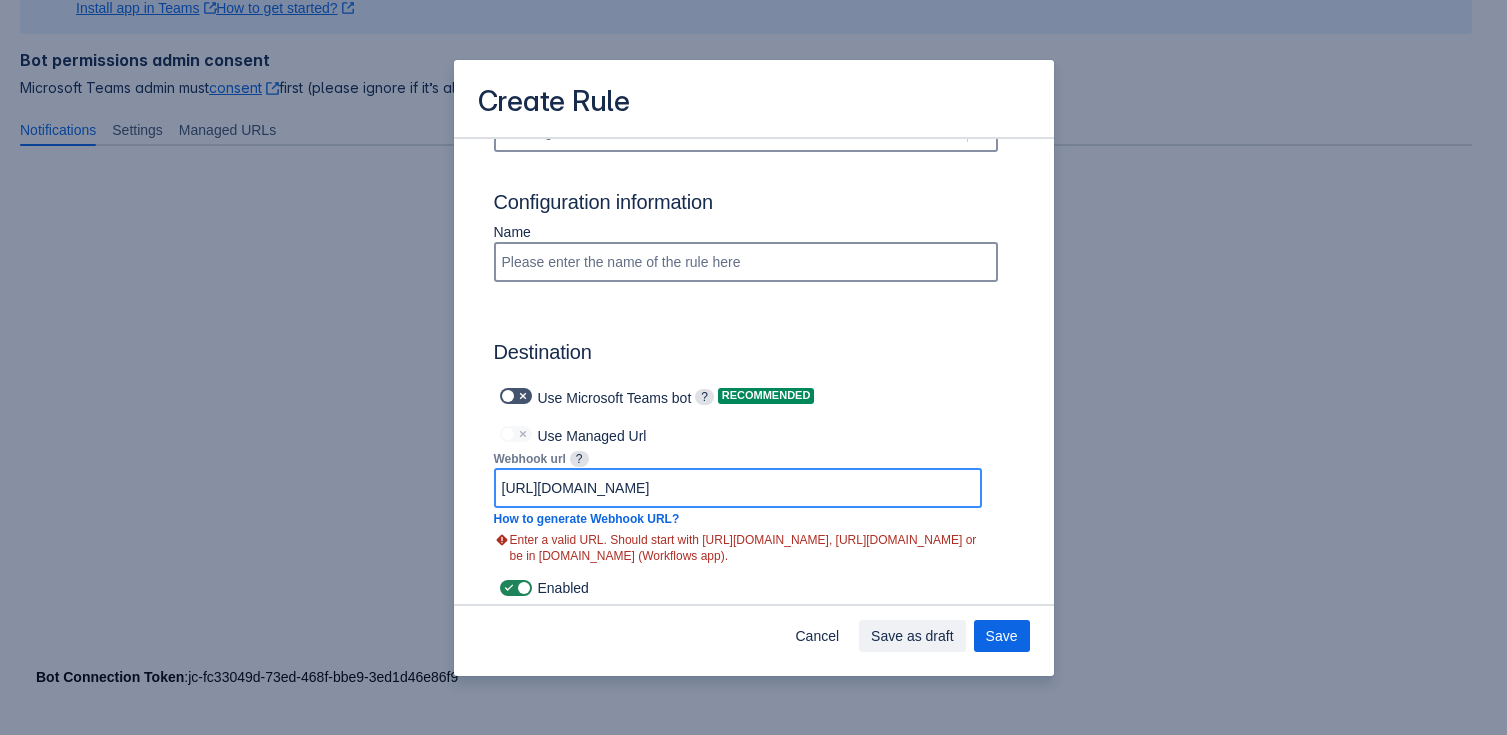 scroll, scrollTop: 1229, scrollLeft: 0, axis: vertical 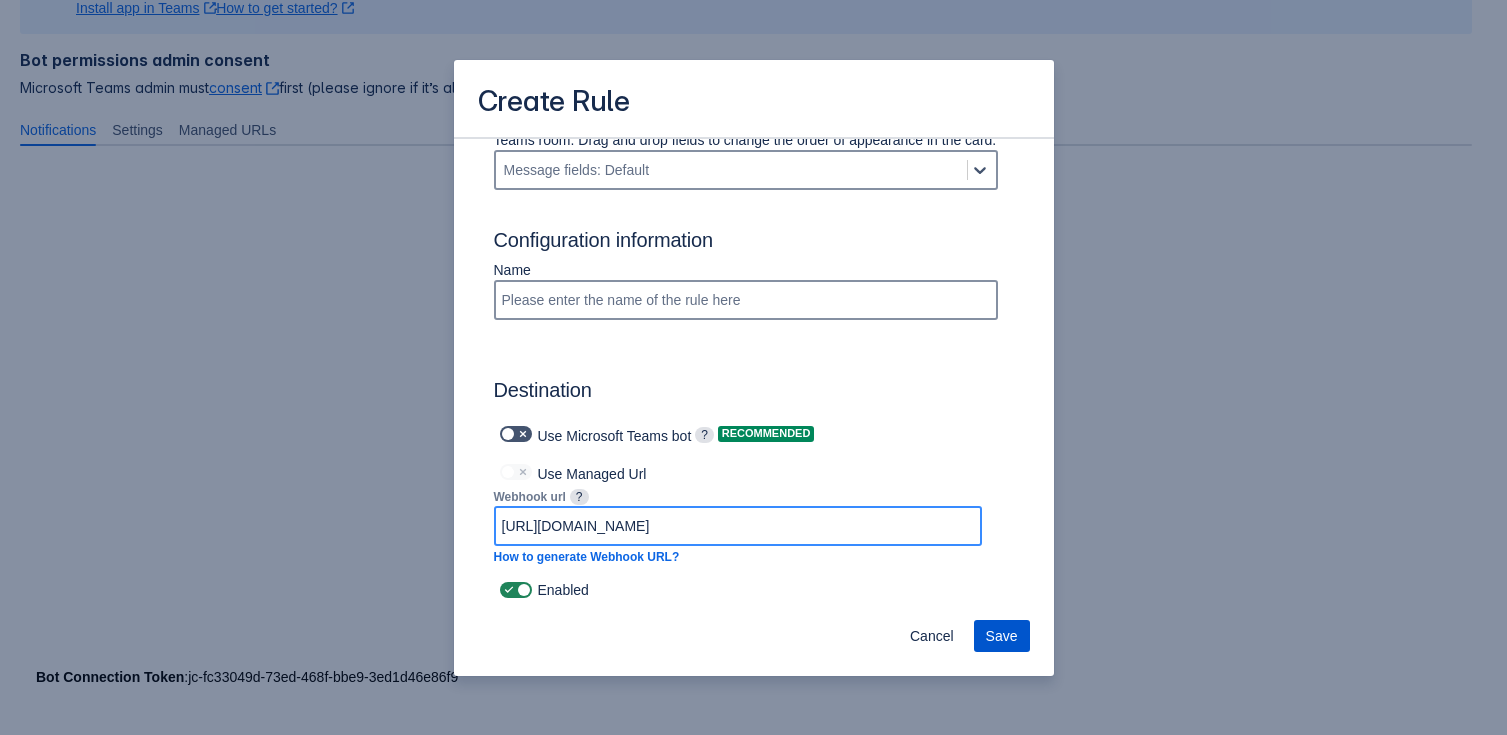 click on "Save" at bounding box center [1002, 636] 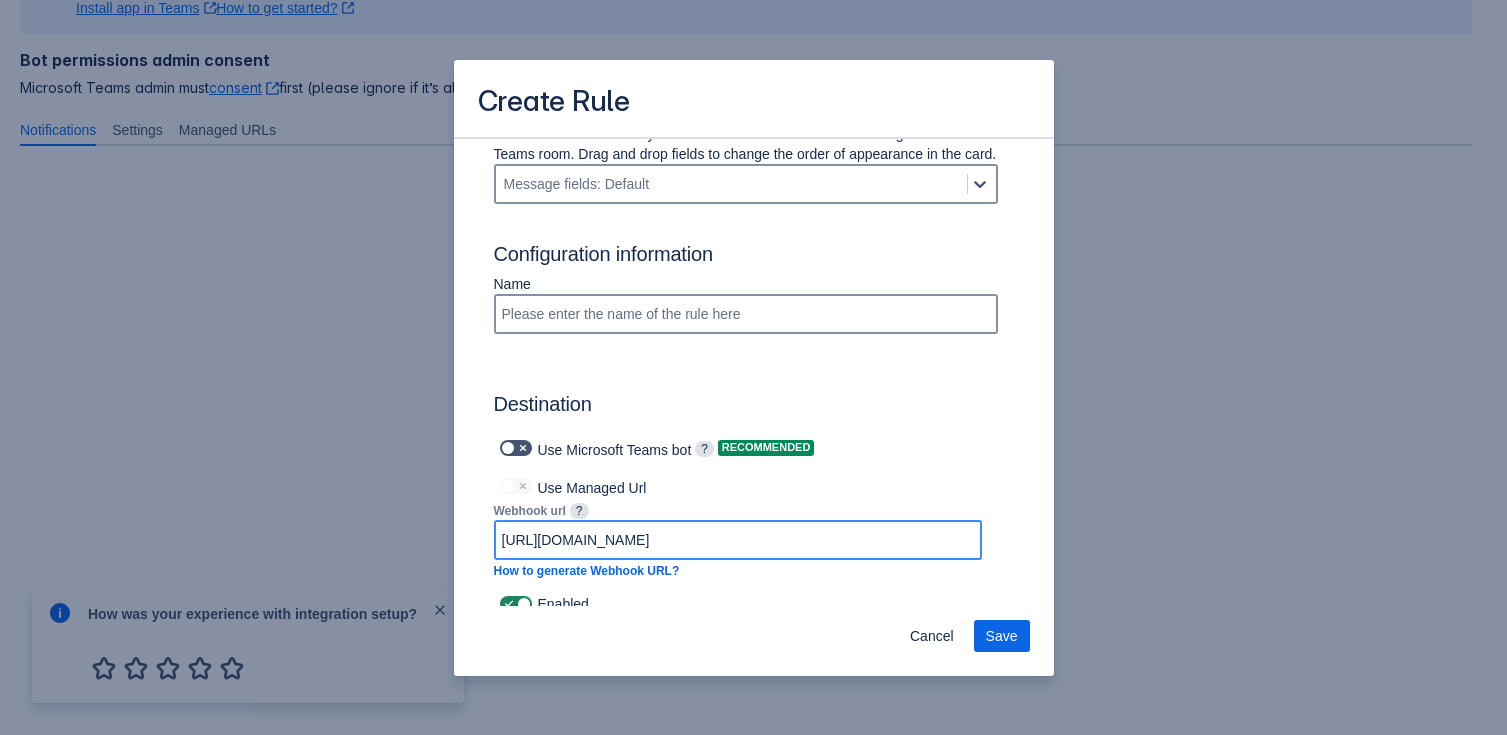 scroll, scrollTop: 1229, scrollLeft: 0, axis: vertical 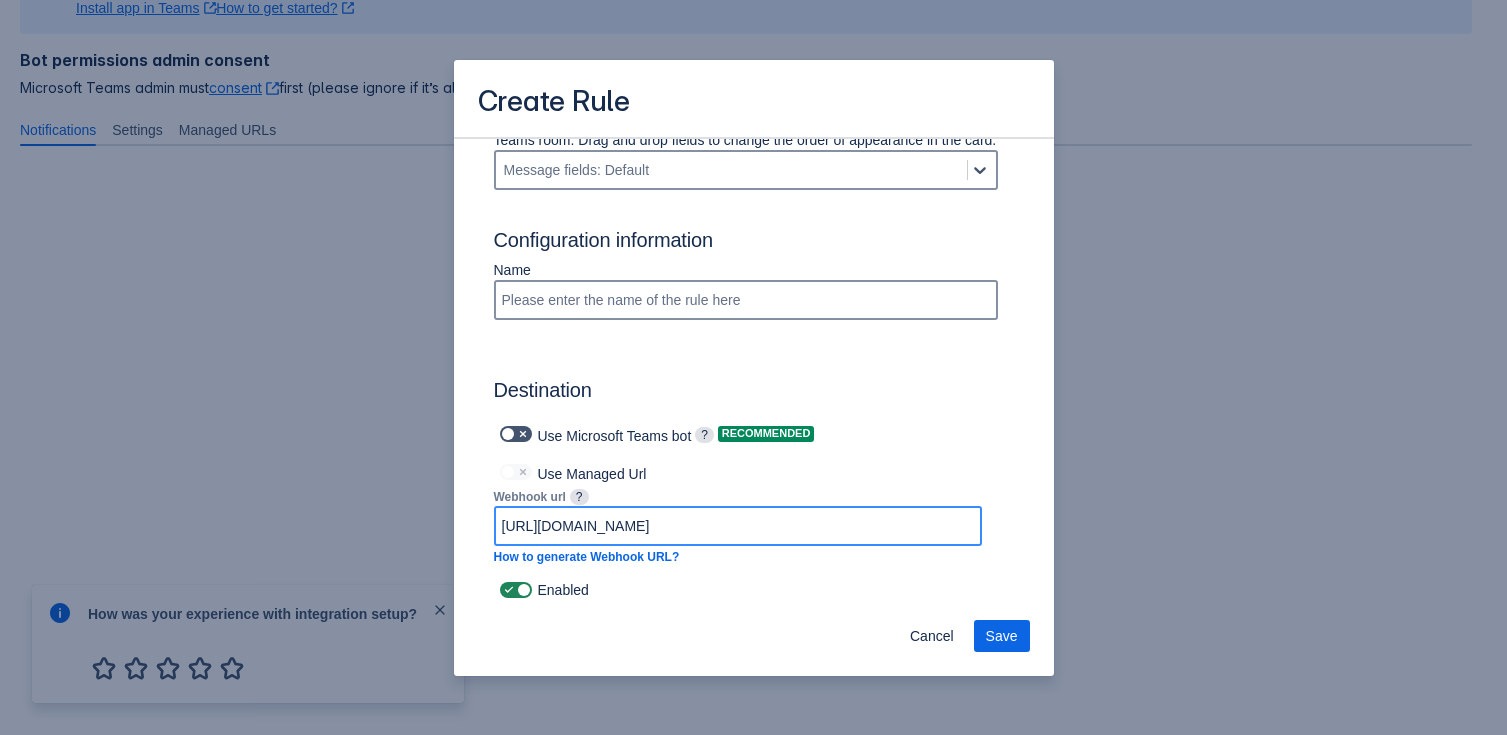click on "[URL][DOMAIN_NAME]" at bounding box center (738, 526) 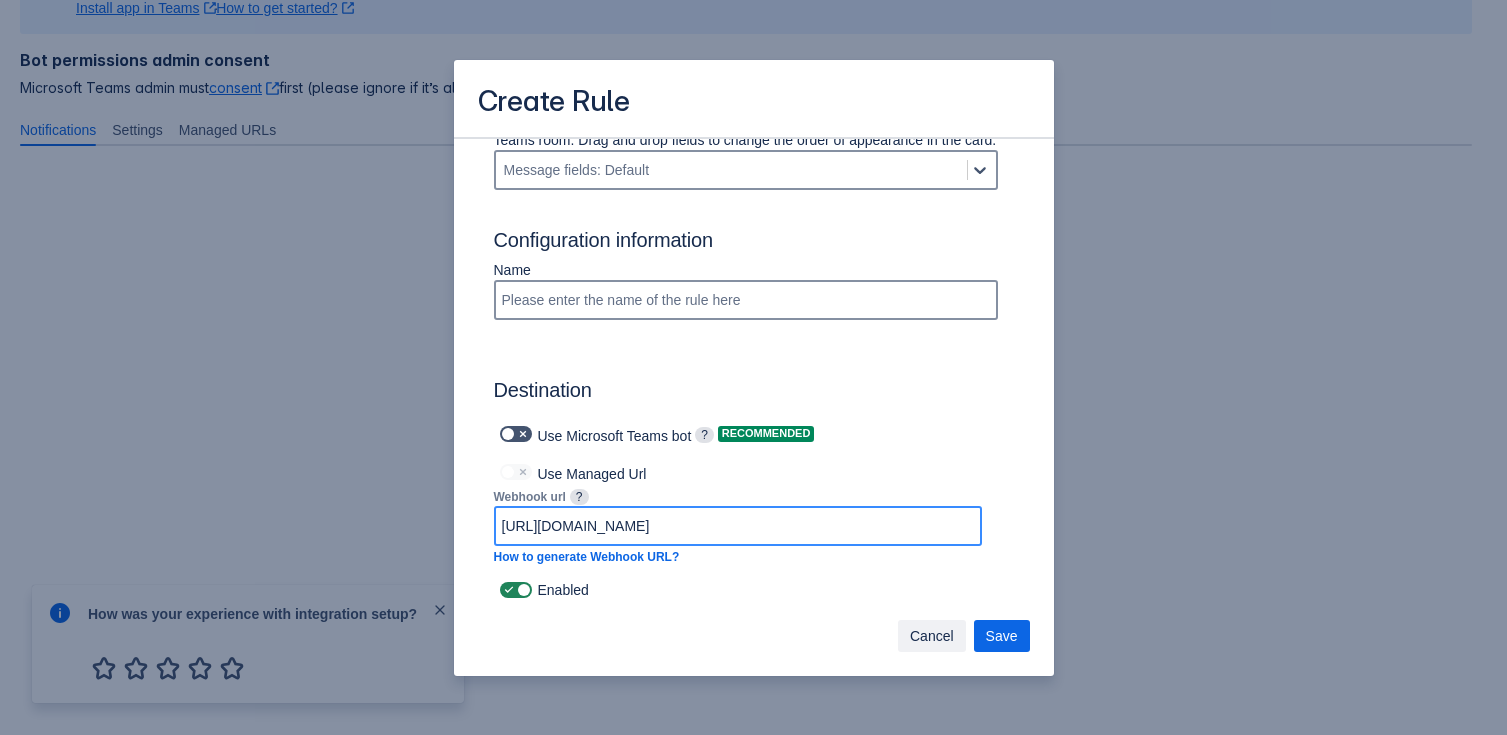 click on "Cancel" at bounding box center (932, 636) 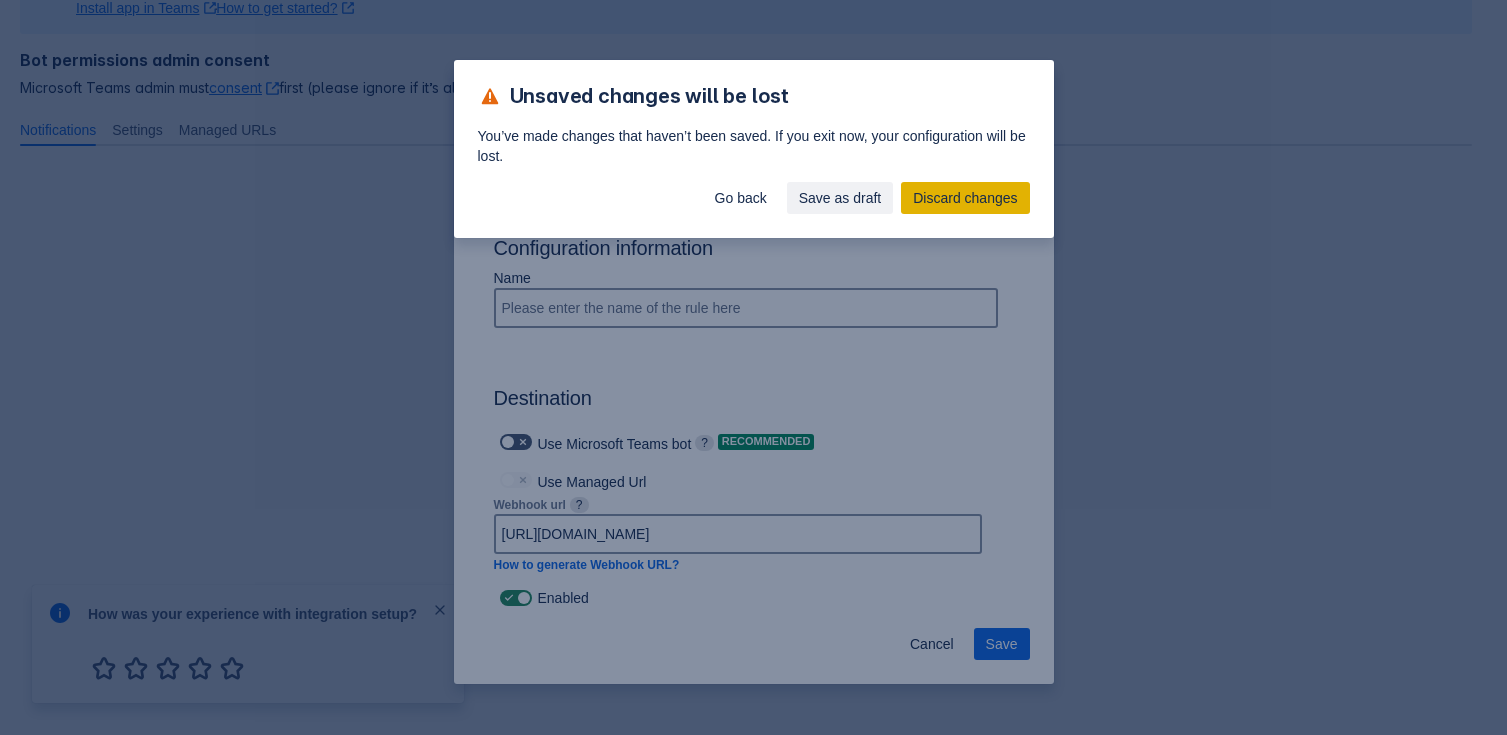 click on "Discard changes" at bounding box center (965, 198) 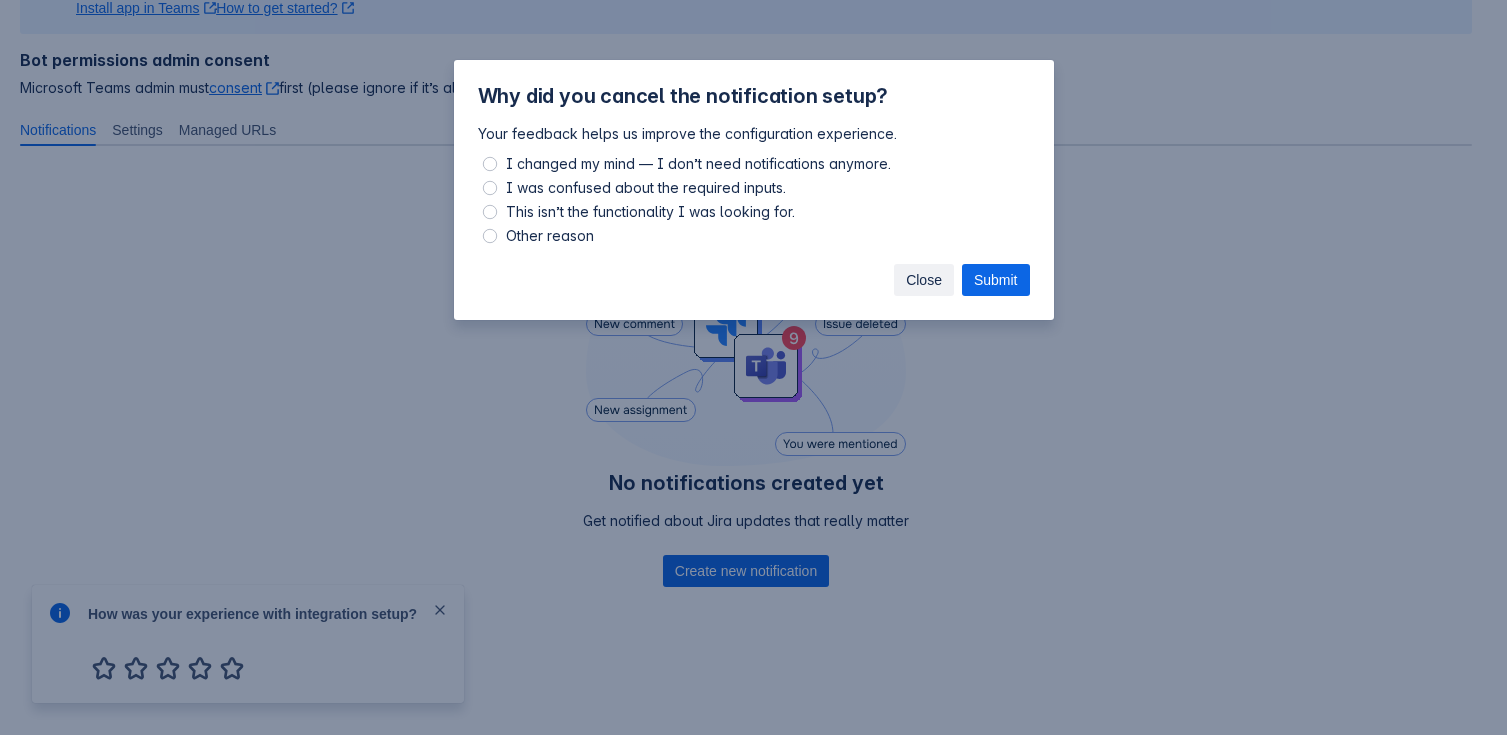 click on "Close" at bounding box center [924, 280] 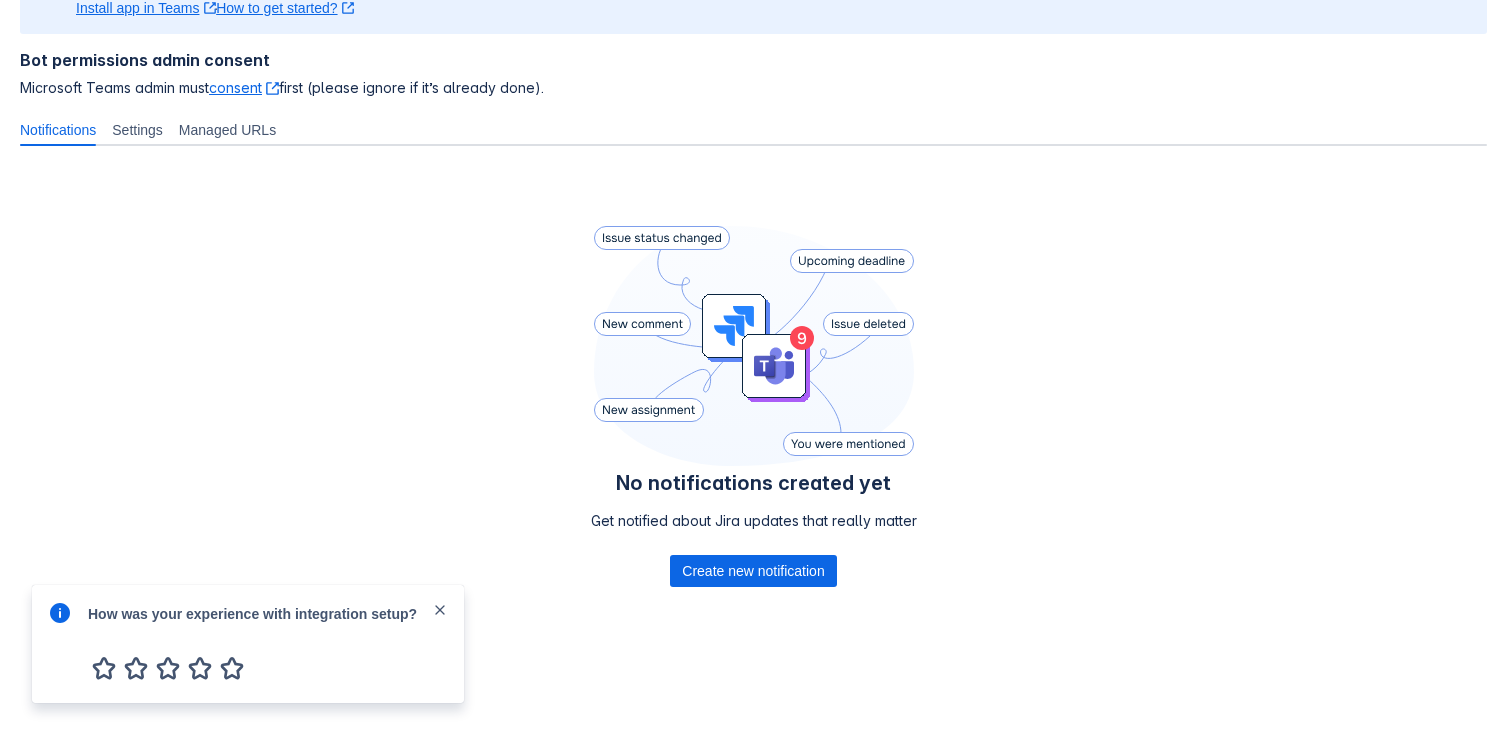 scroll, scrollTop: 226, scrollLeft: 0, axis: vertical 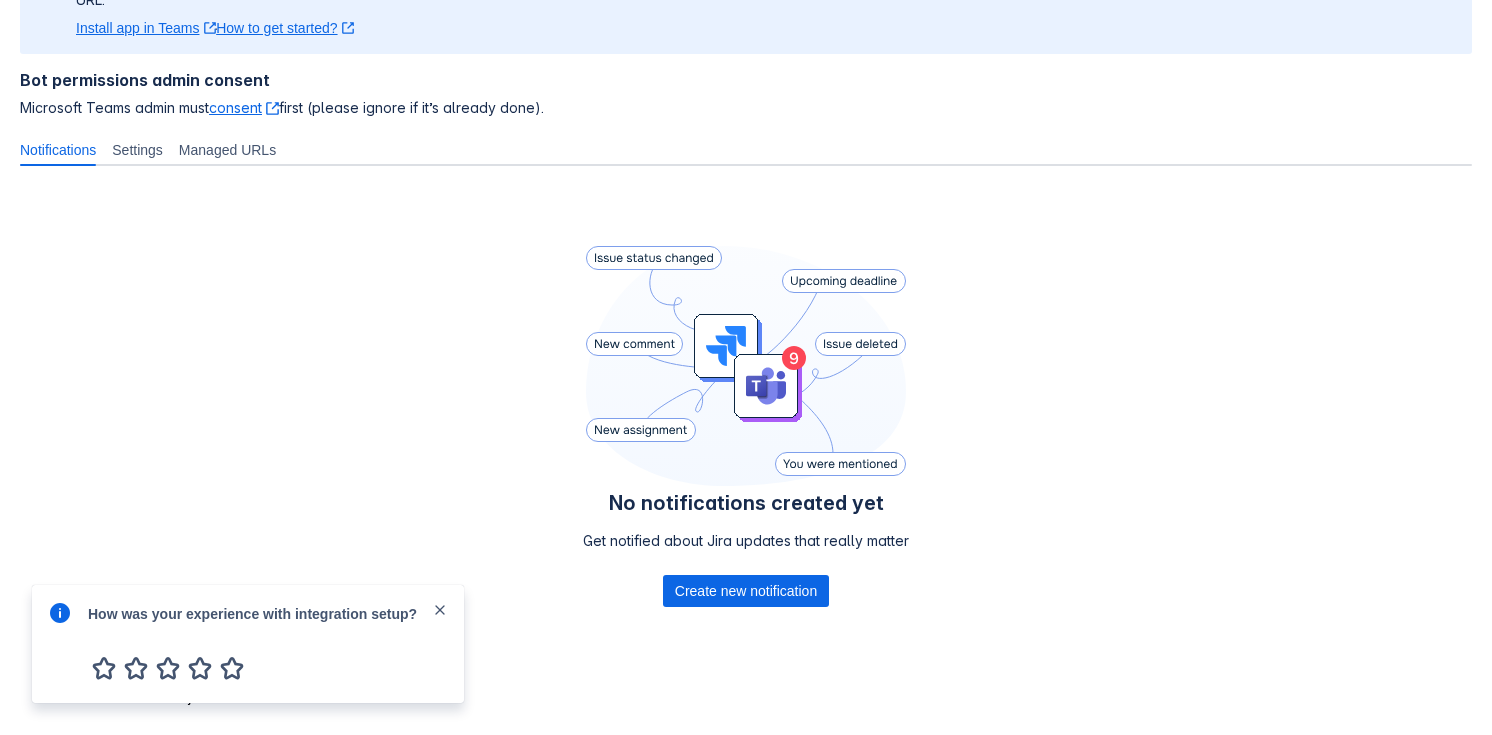 drag, startPoint x: 433, startPoint y: 603, endPoint x: 524, endPoint y: 595, distance: 91.350975 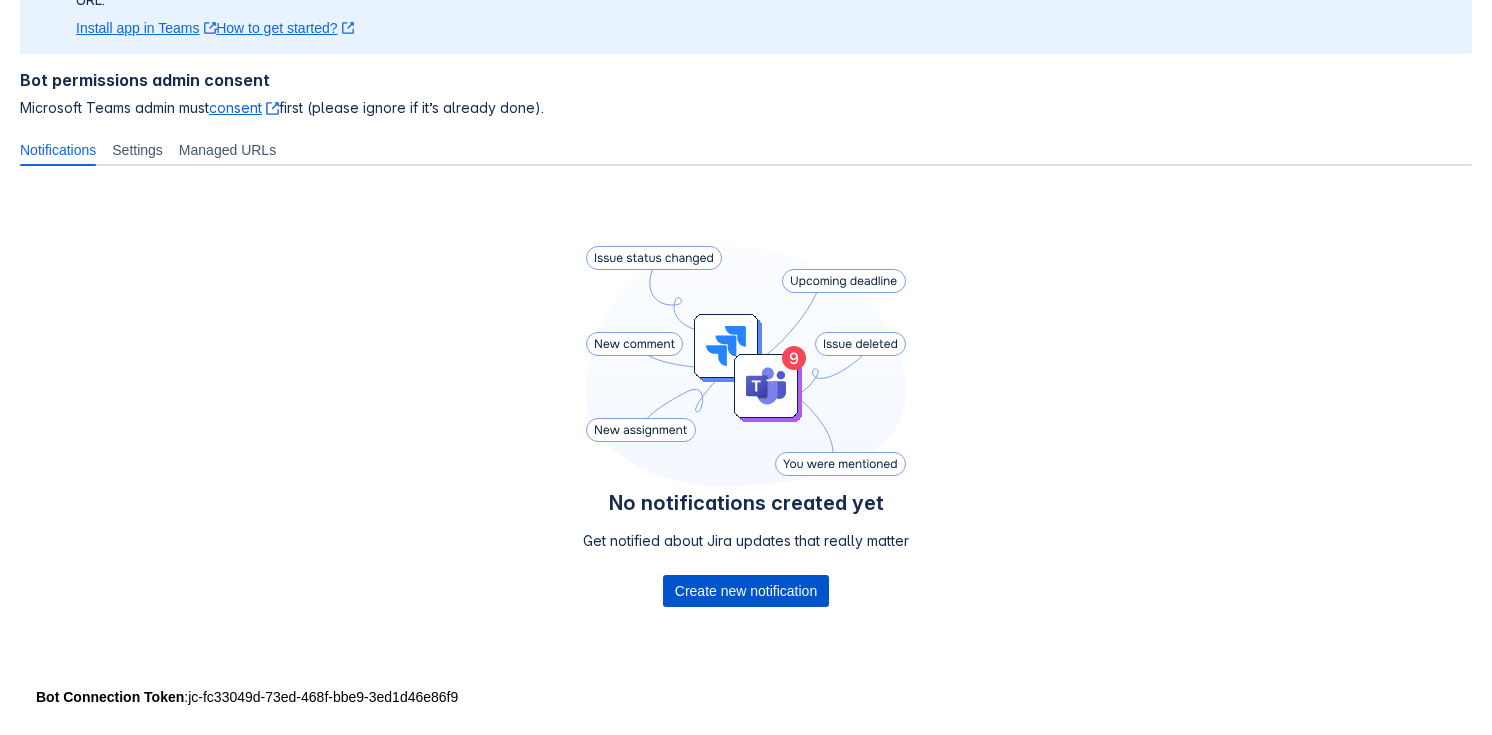 click on "Create new notification" at bounding box center (746, 591) 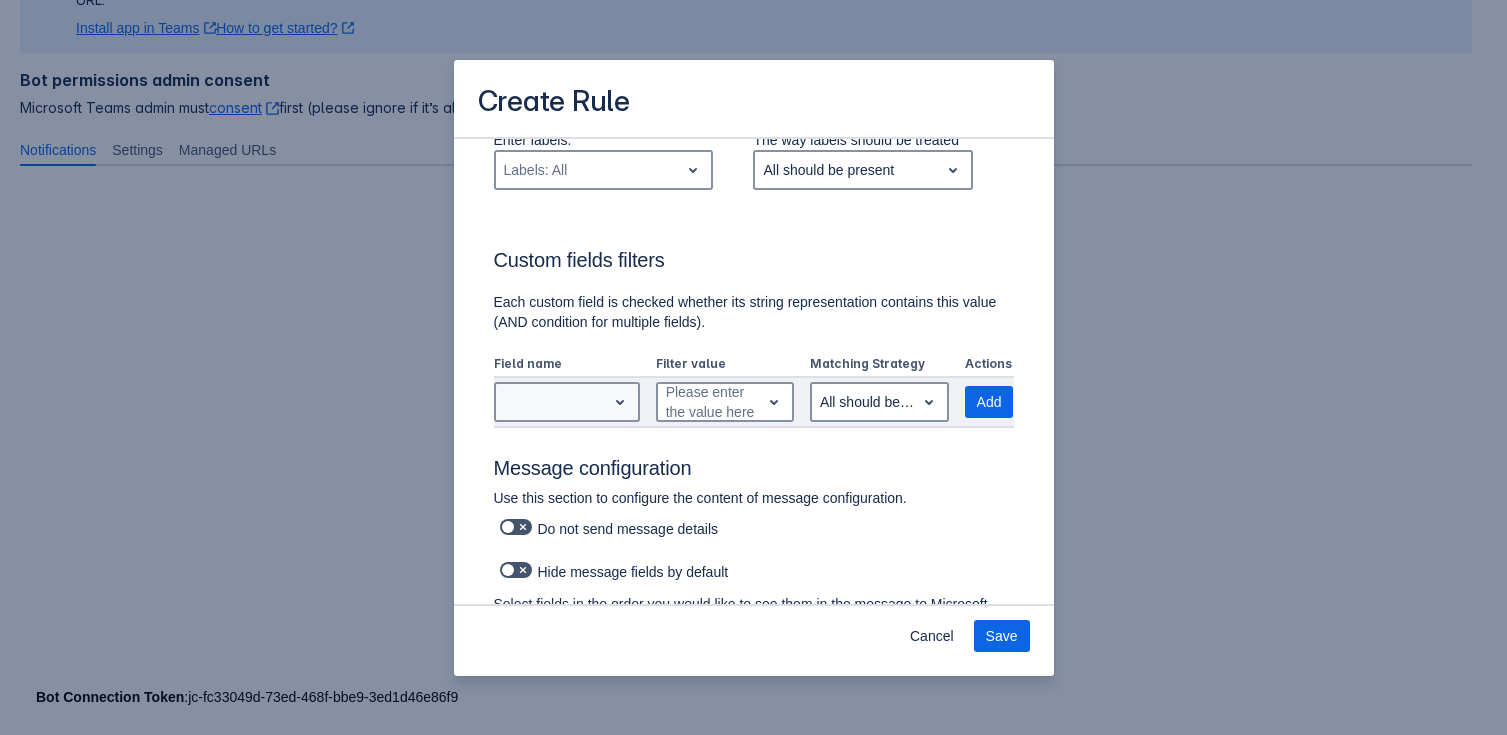 scroll, scrollTop: 1130, scrollLeft: 0, axis: vertical 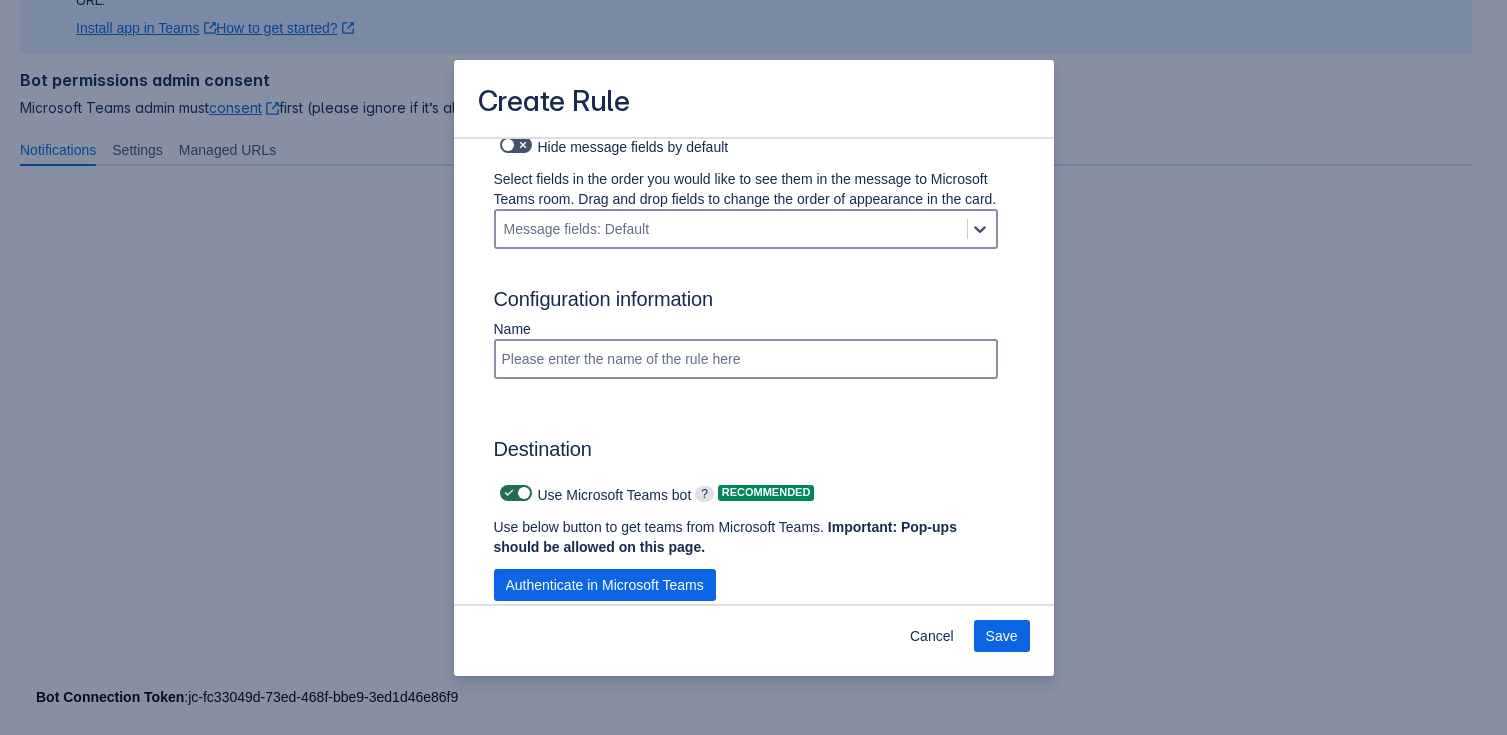 click at bounding box center (523, 493) 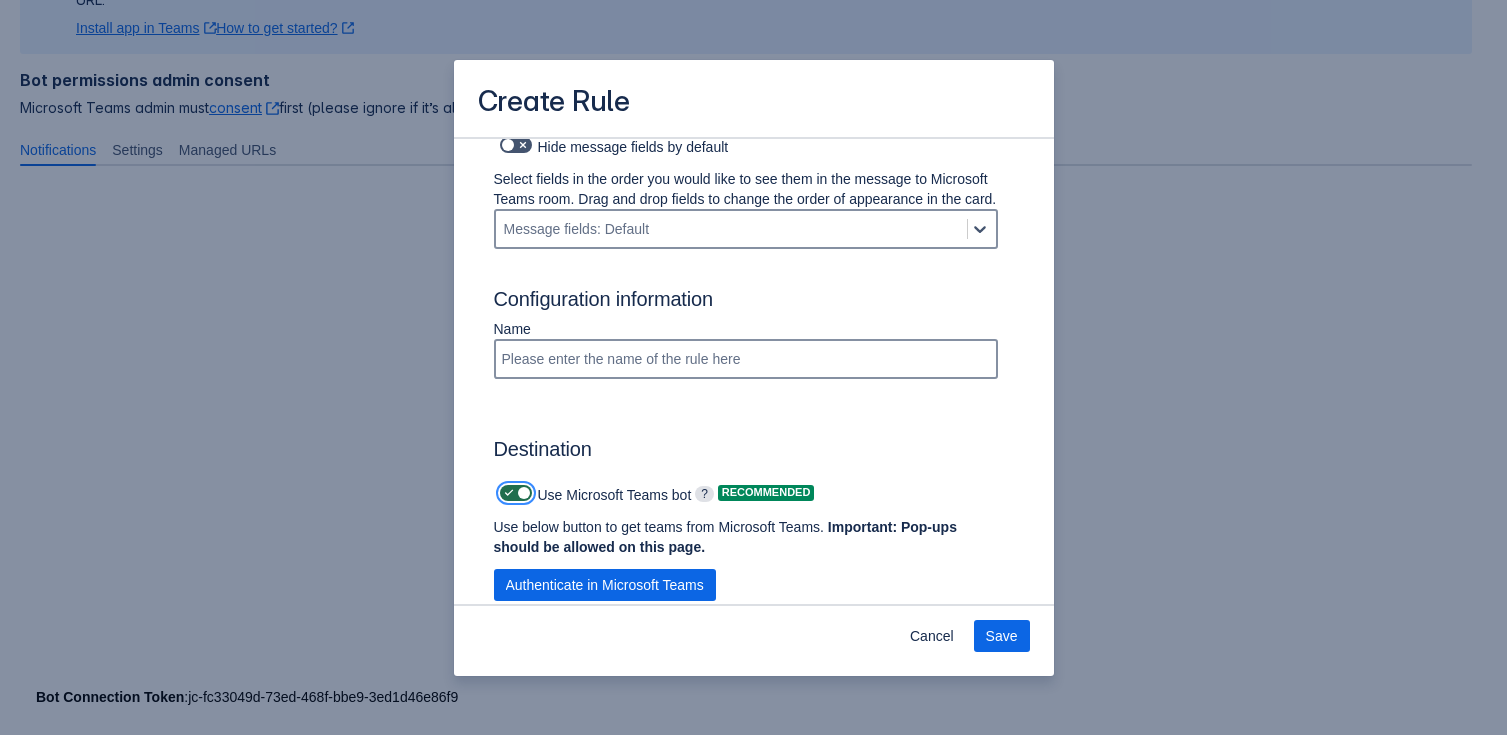 click at bounding box center (506, 493) 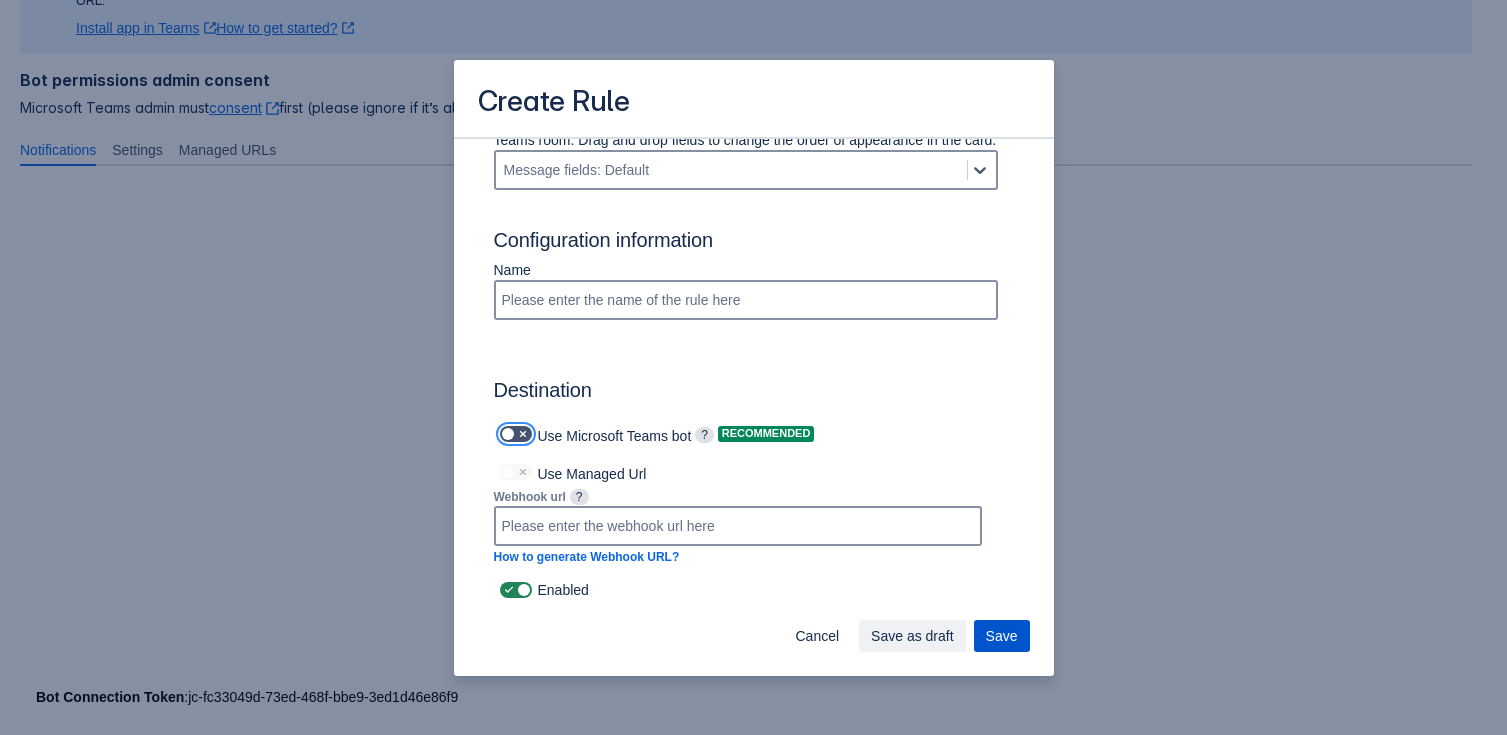 click on "Save" at bounding box center (1002, 636) 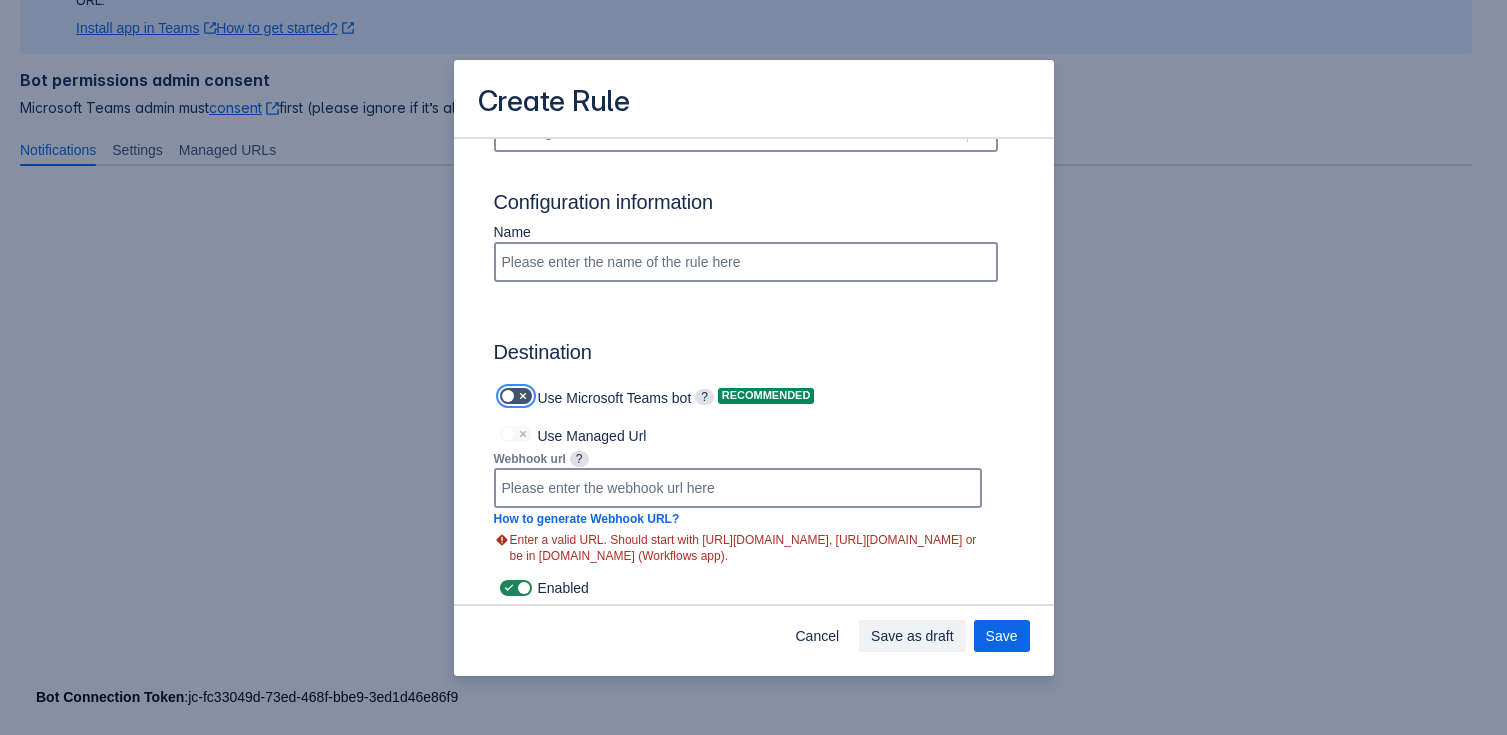 scroll, scrollTop: 1230, scrollLeft: 0, axis: vertical 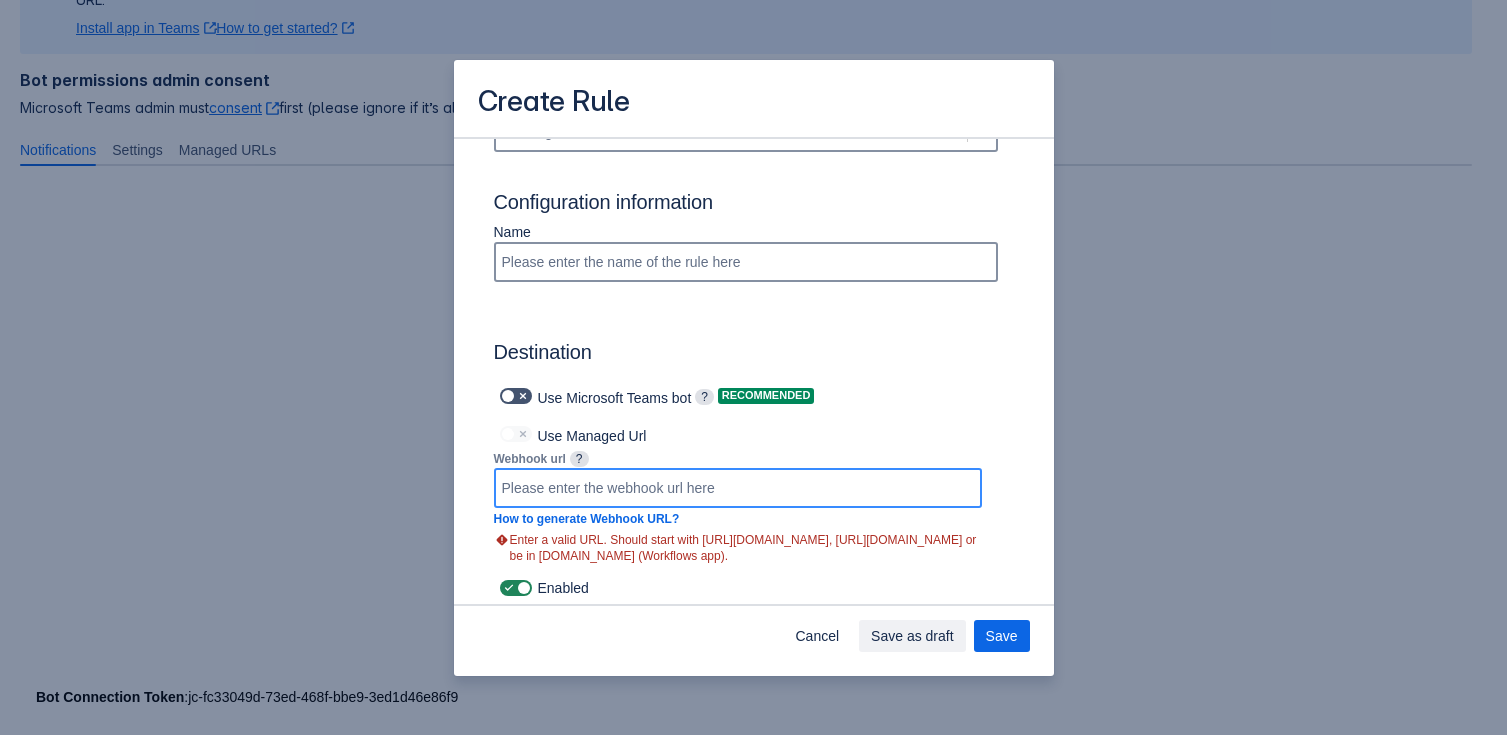 click at bounding box center (738, 488) 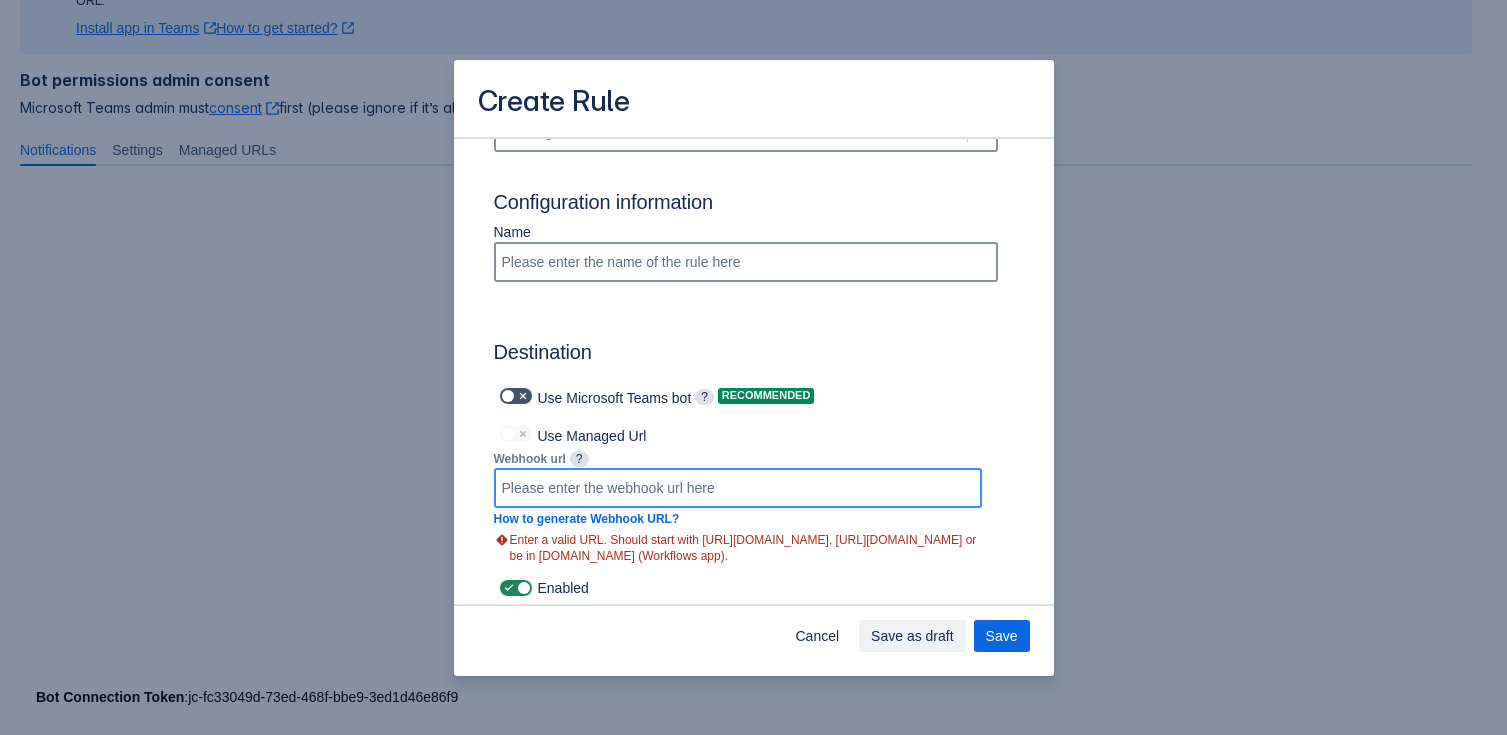 paste on "[URL][DOMAIN_NAME]" 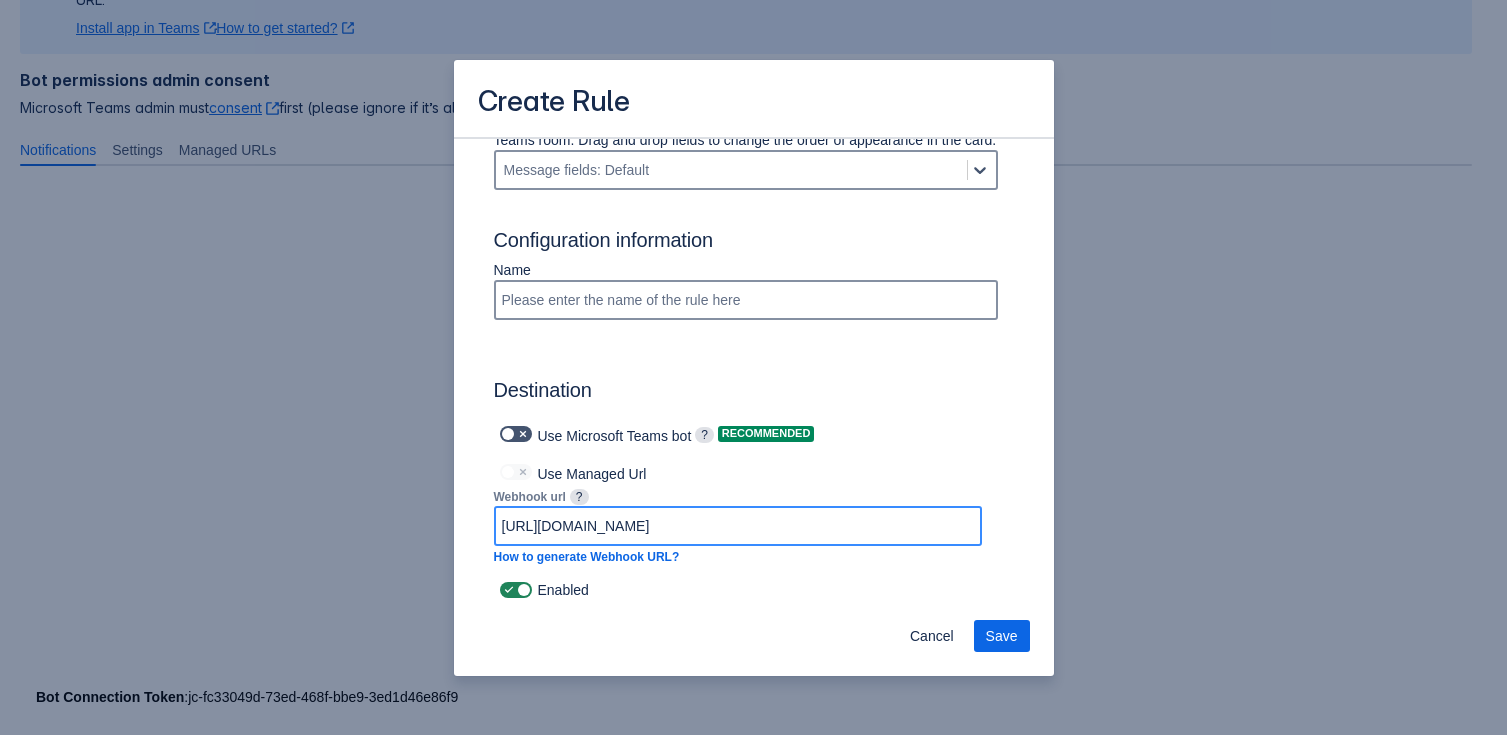 scroll, scrollTop: 1229, scrollLeft: 0, axis: vertical 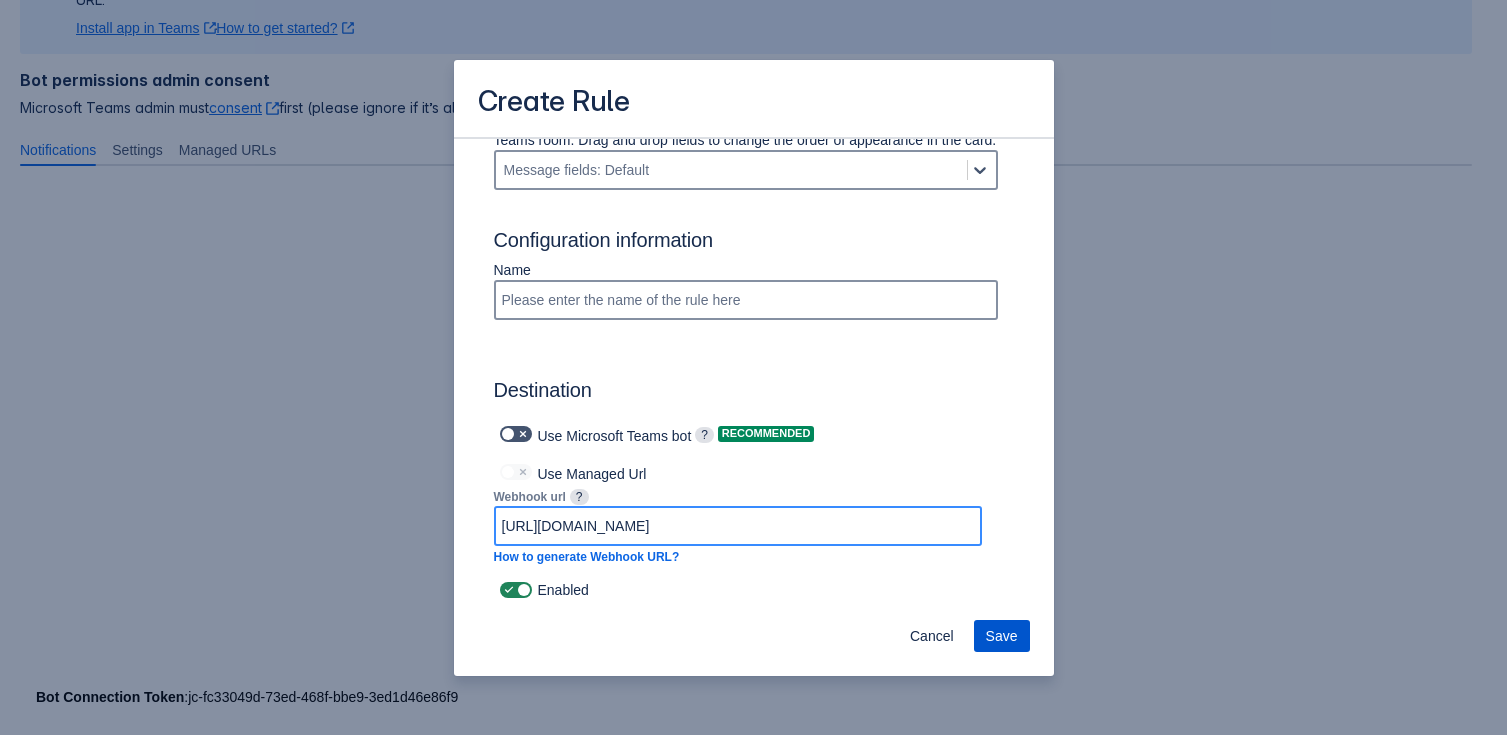 click on "Save" at bounding box center [1002, 636] 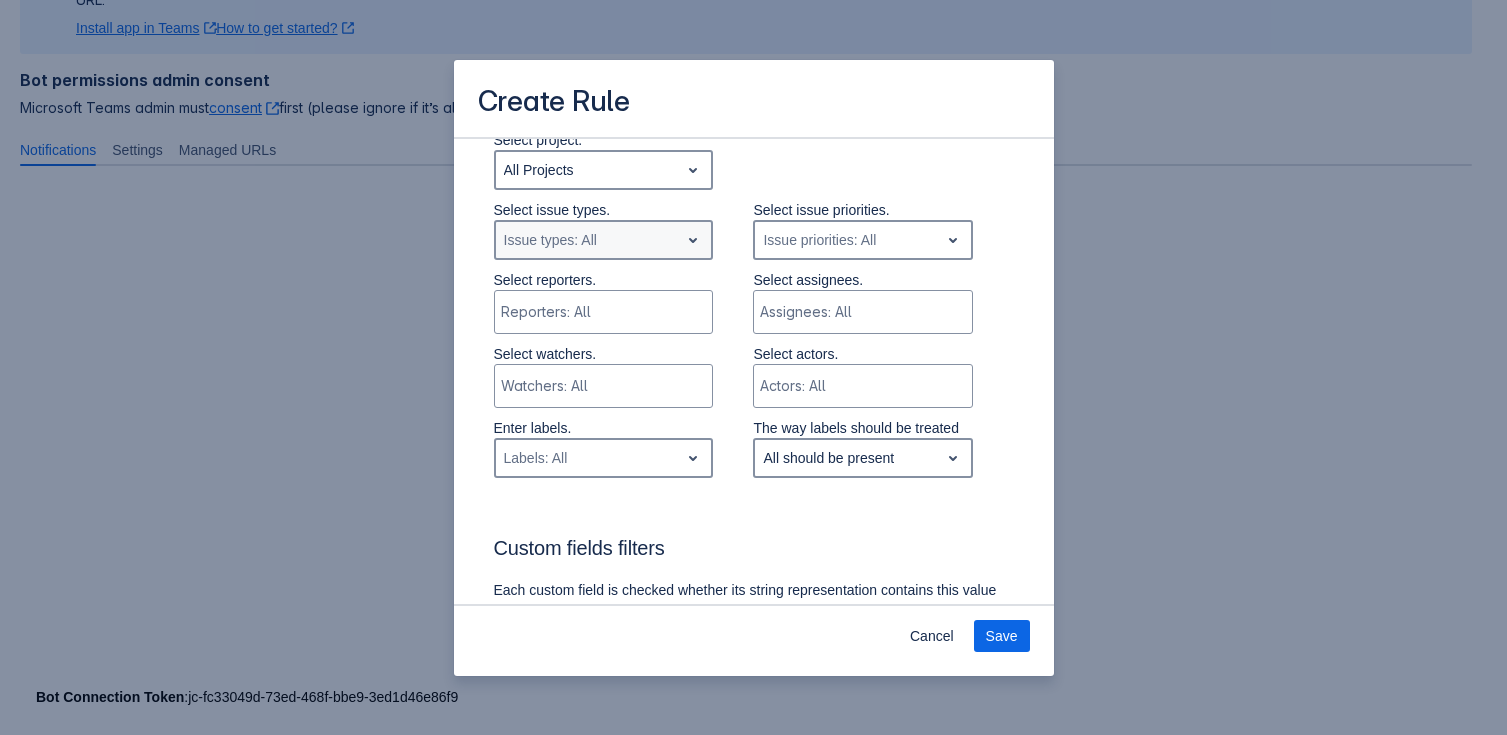 scroll, scrollTop: 380, scrollLeft: 0, axis: vertical 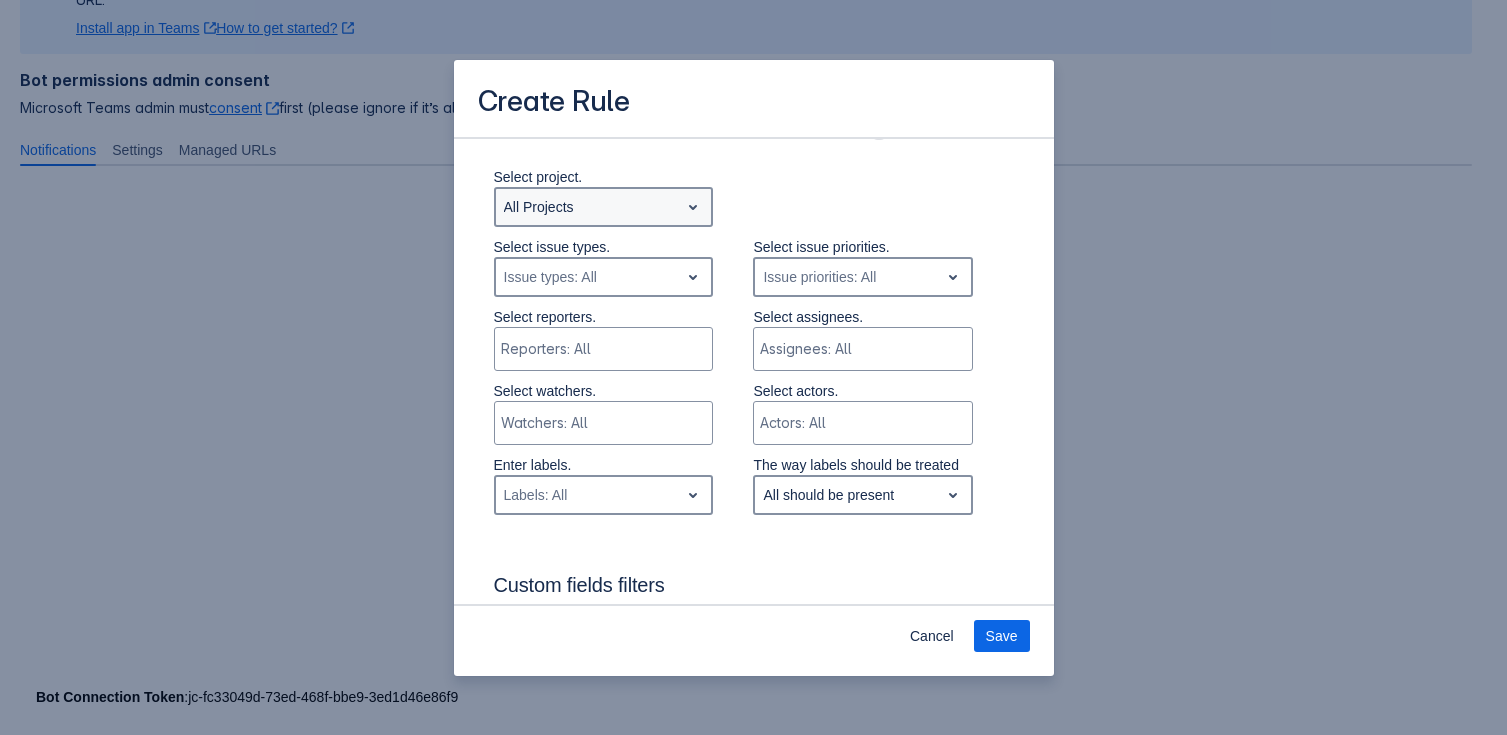 type on "[URL][DOMAIN_NAME]" 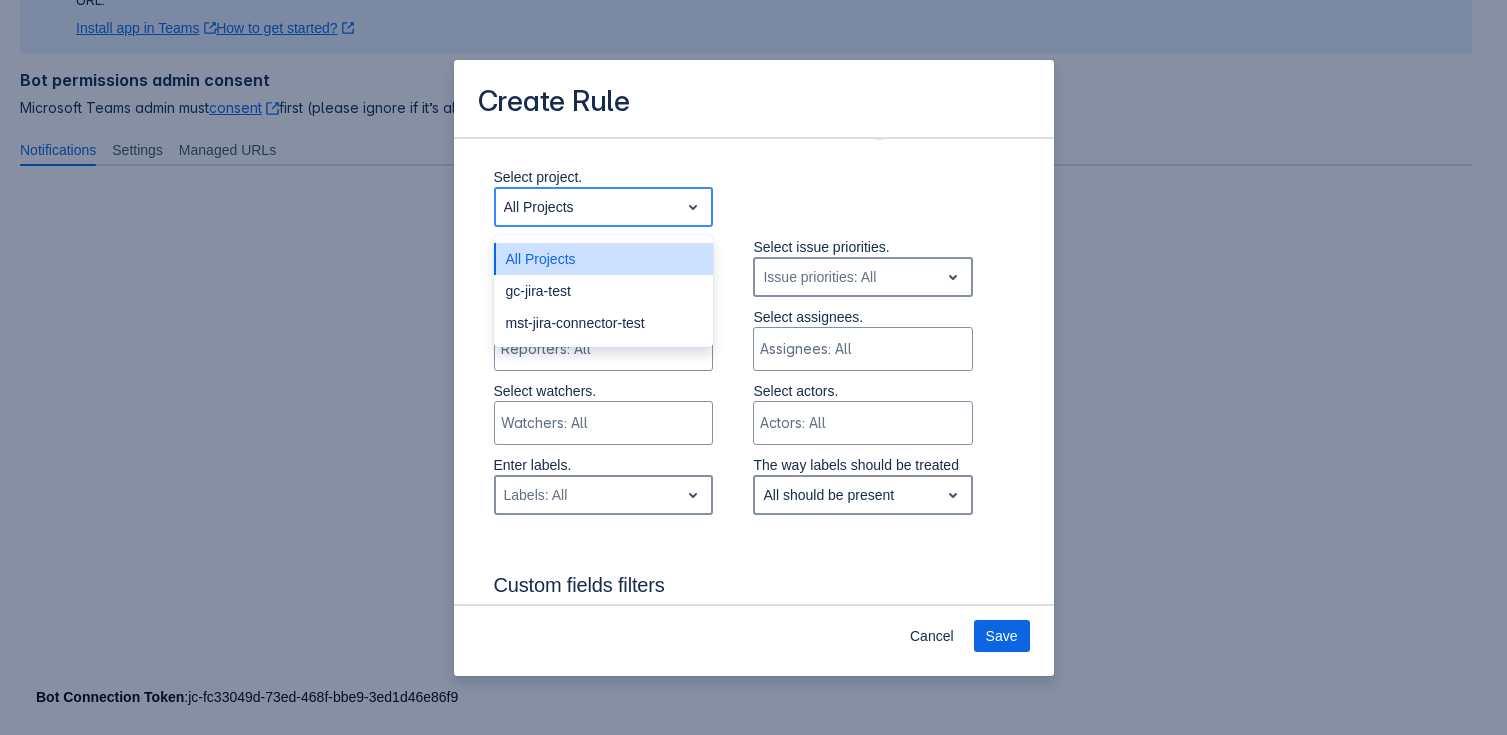 click on "All Projects" at bounding box center [539, 207] 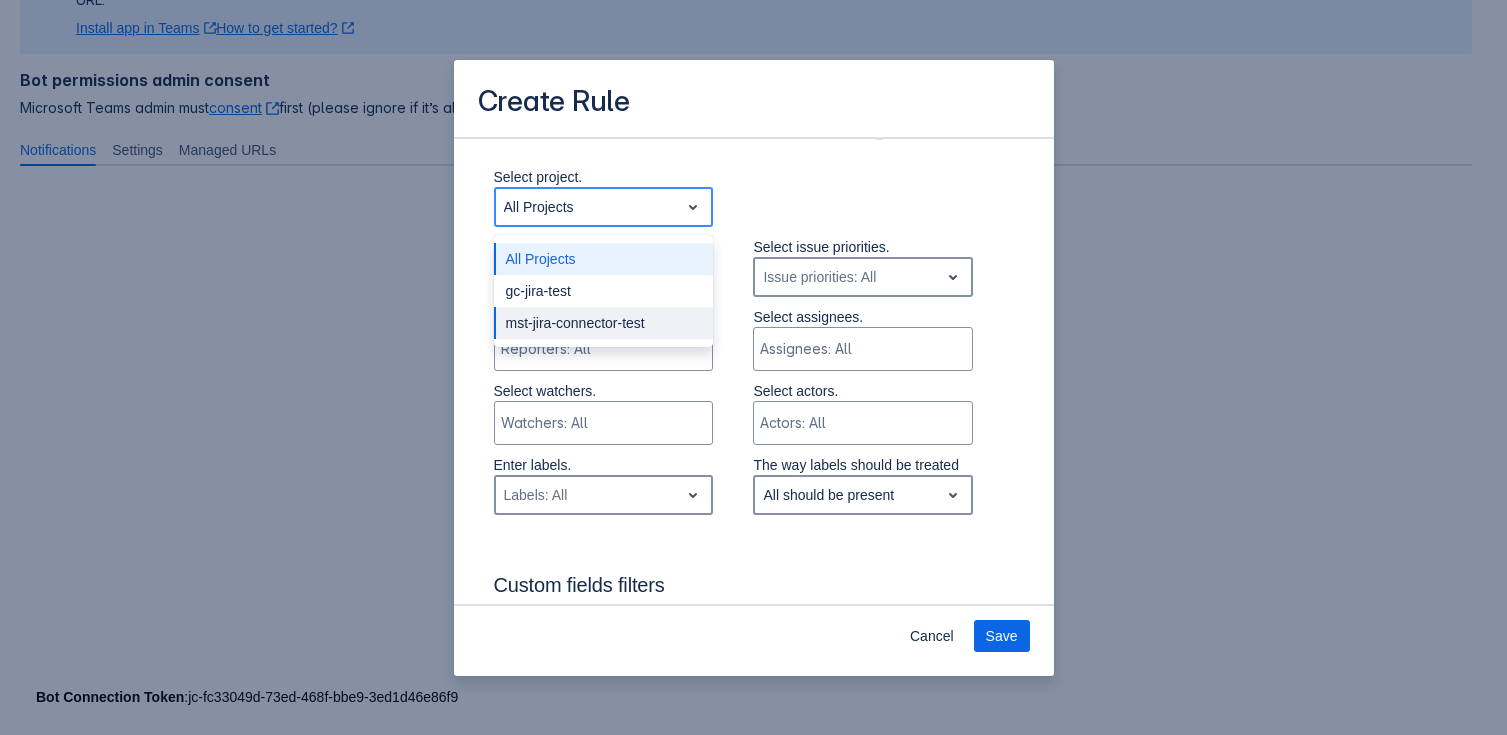 click on "mst-jira-connector-test" at bounding box center (604, 323) 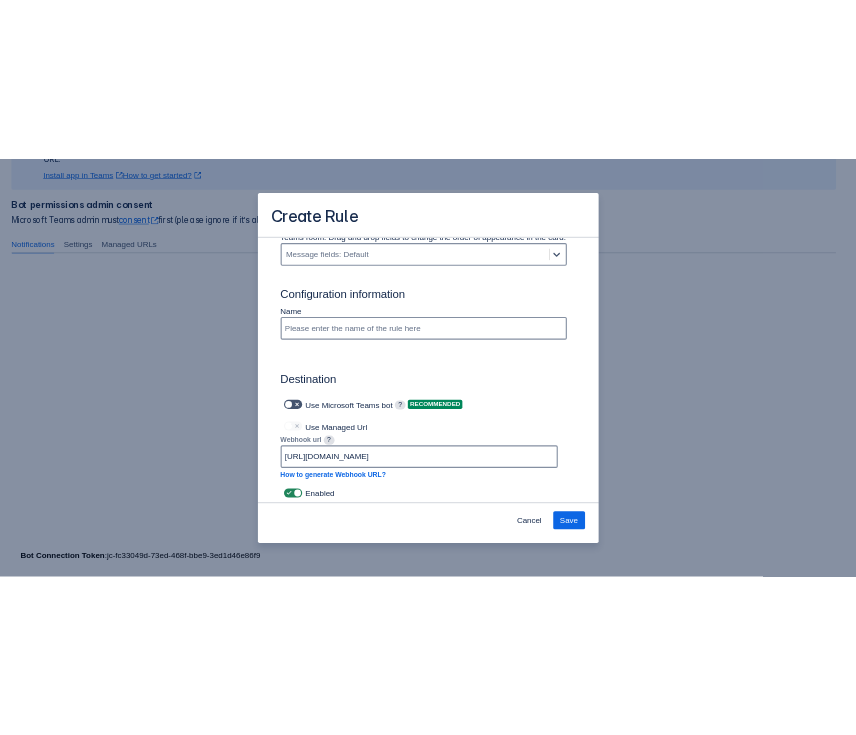 scroll, scrollTop: 1229, scrollLeft: 0, axis: vertical 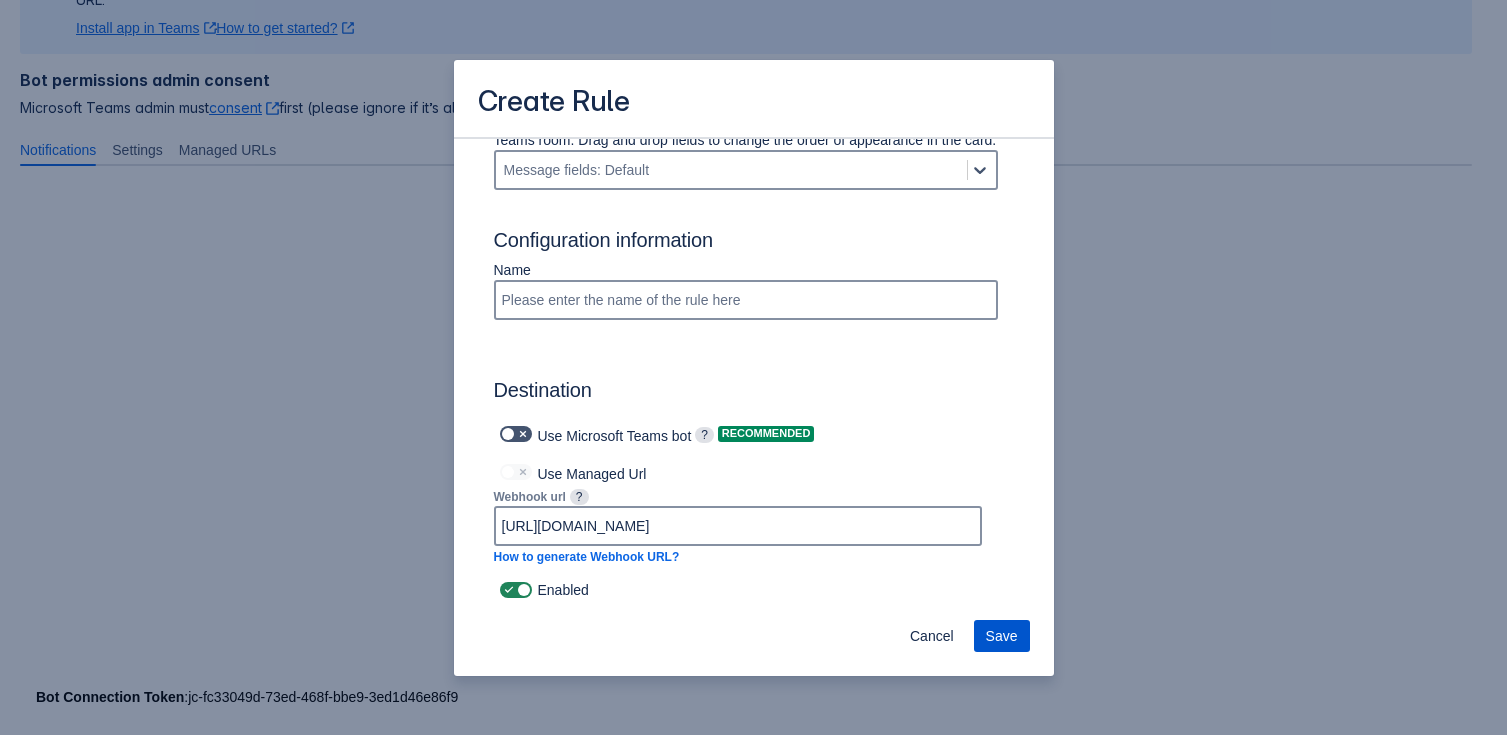 click on "Save" at bounding box center (1002, 636) 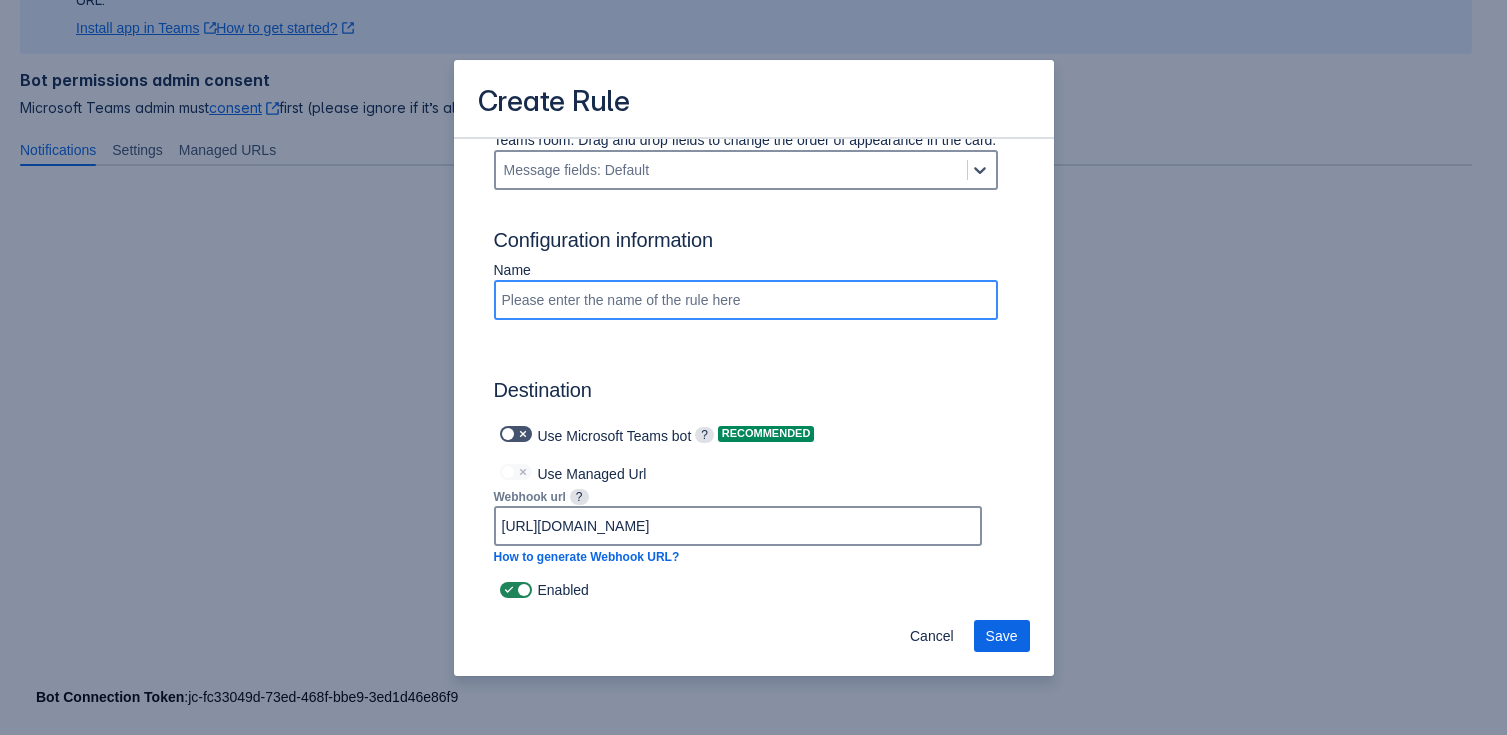click at bounding box center [746, 300] 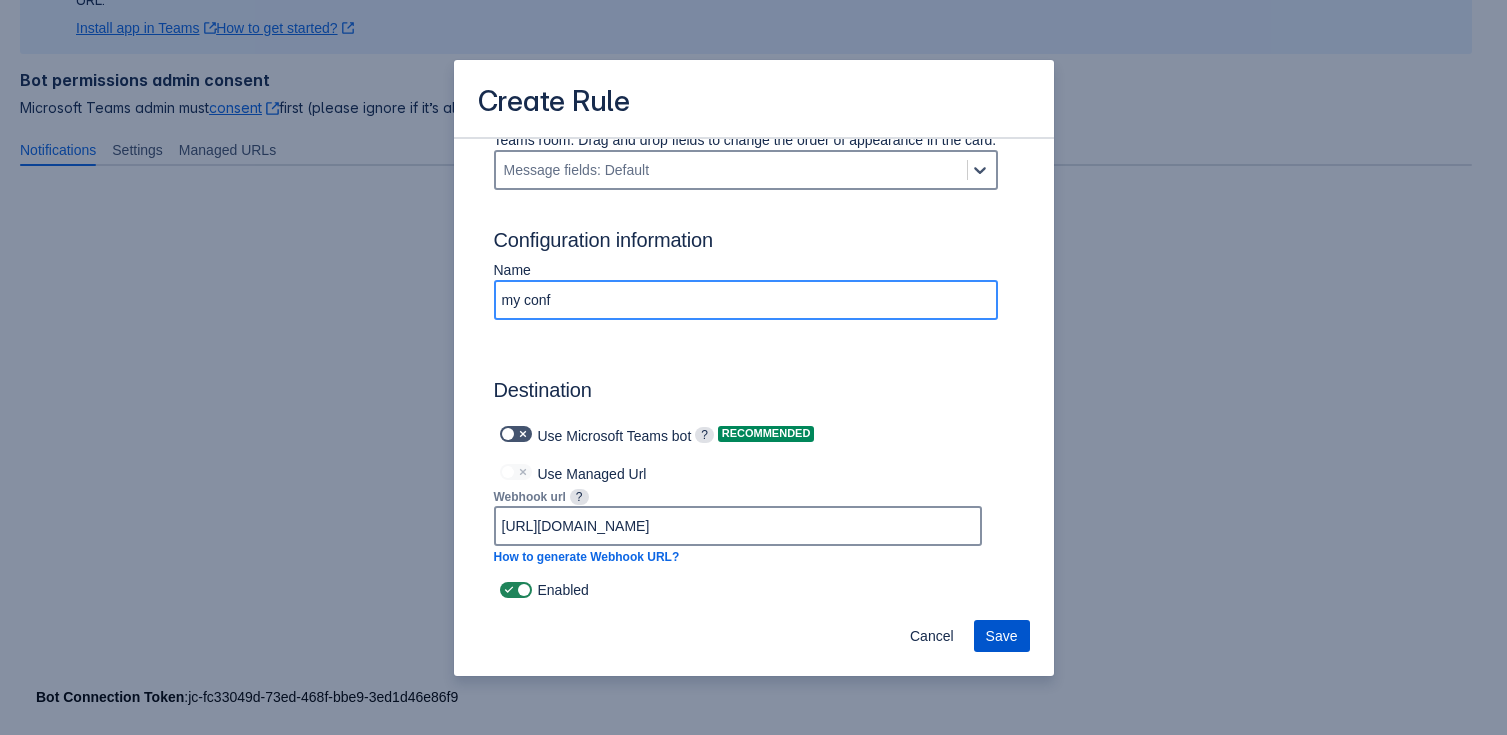 click on "Save" at bounding box center (1002, 636) 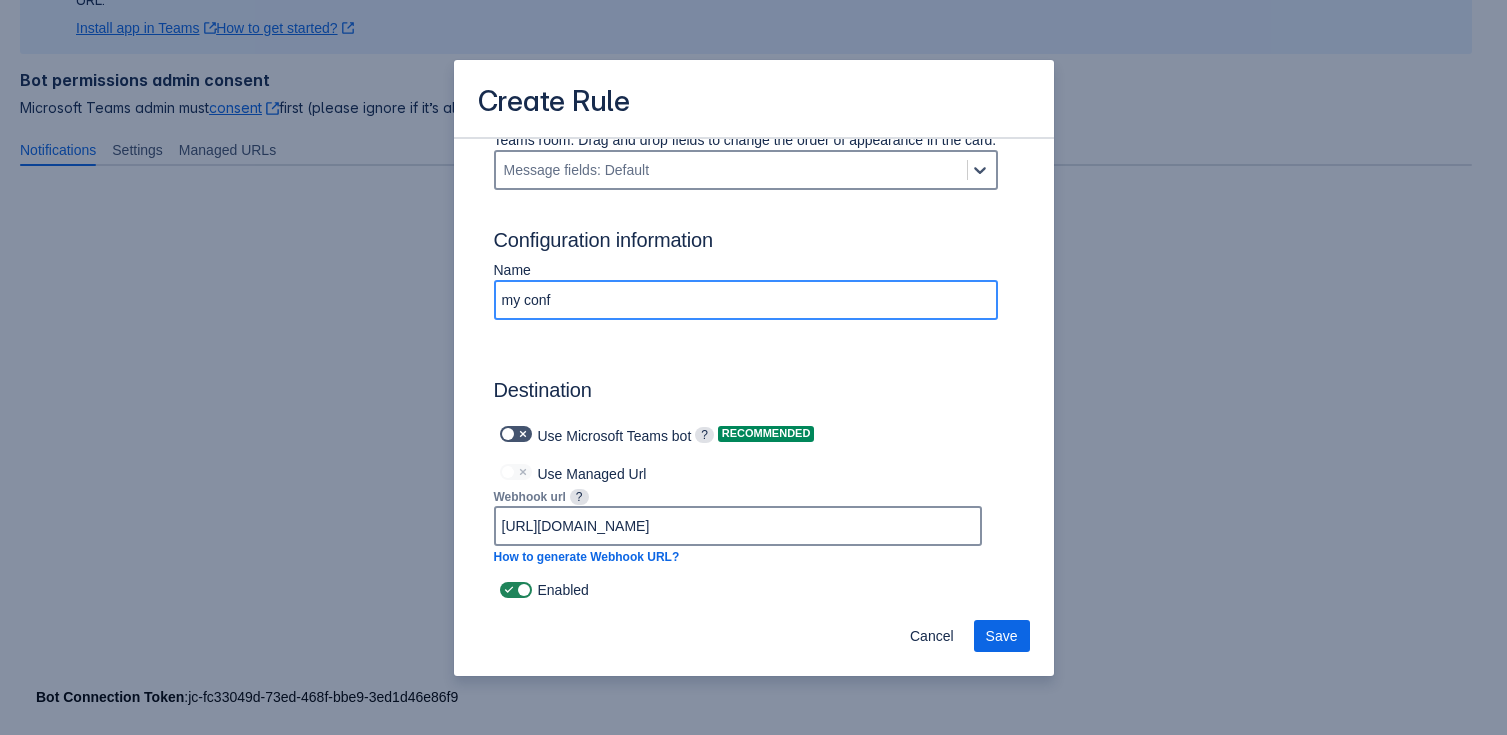 type on "my conf" 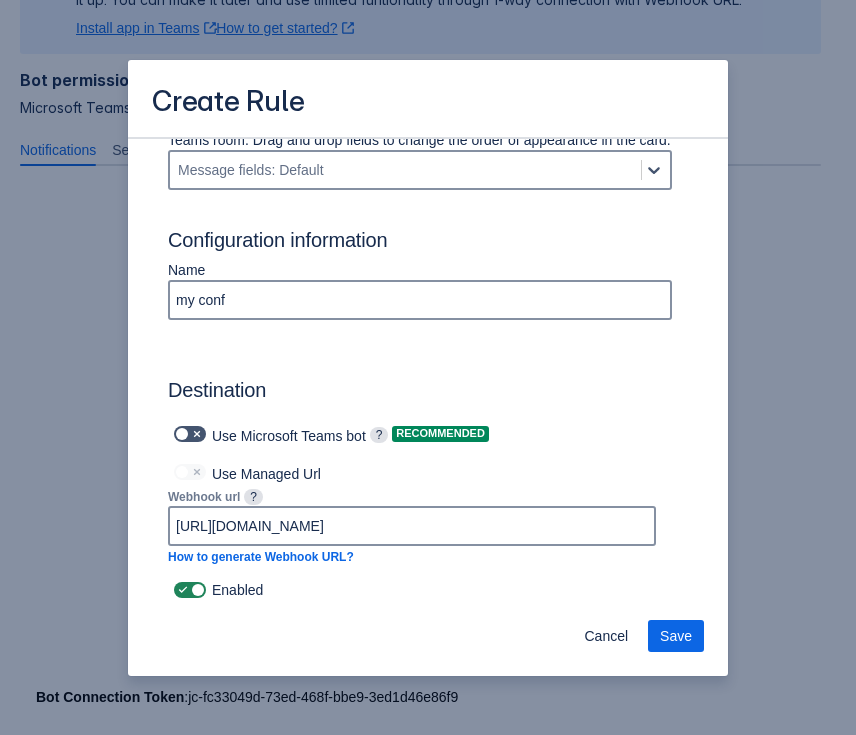 click on "Cancel Save" at bounding box center [428, 640] 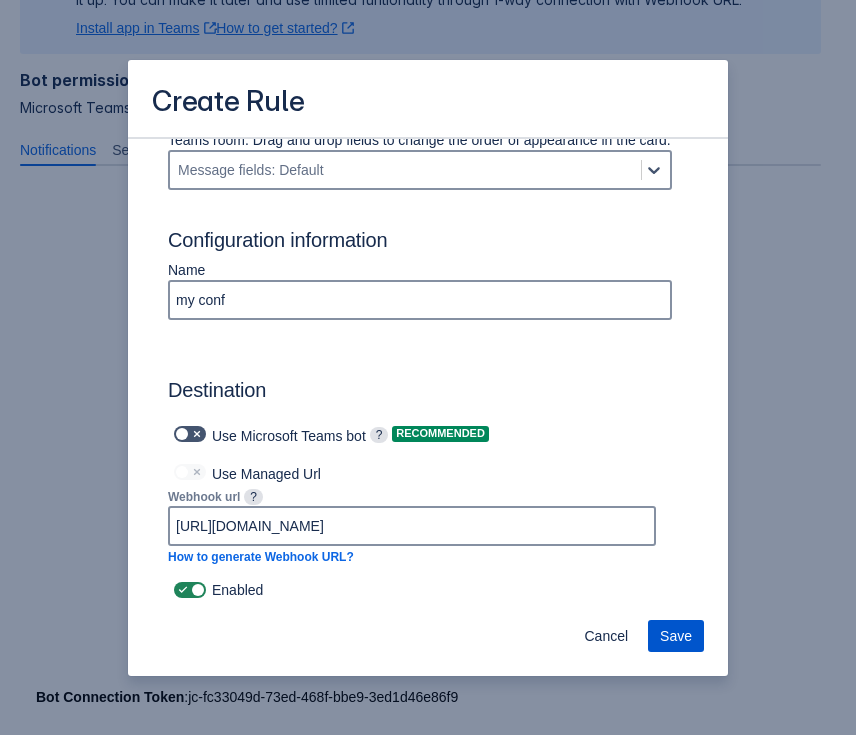 click on "Save" at bounding box center (676, 636) 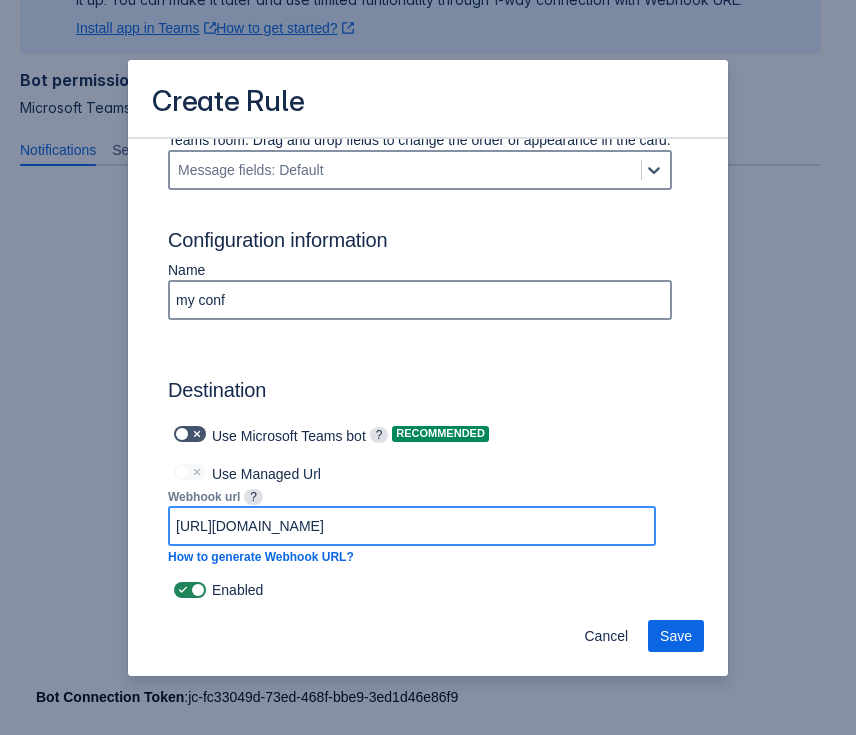 click on "[URL][DOMAIN_NAME]" at bounding box center (412, 526) 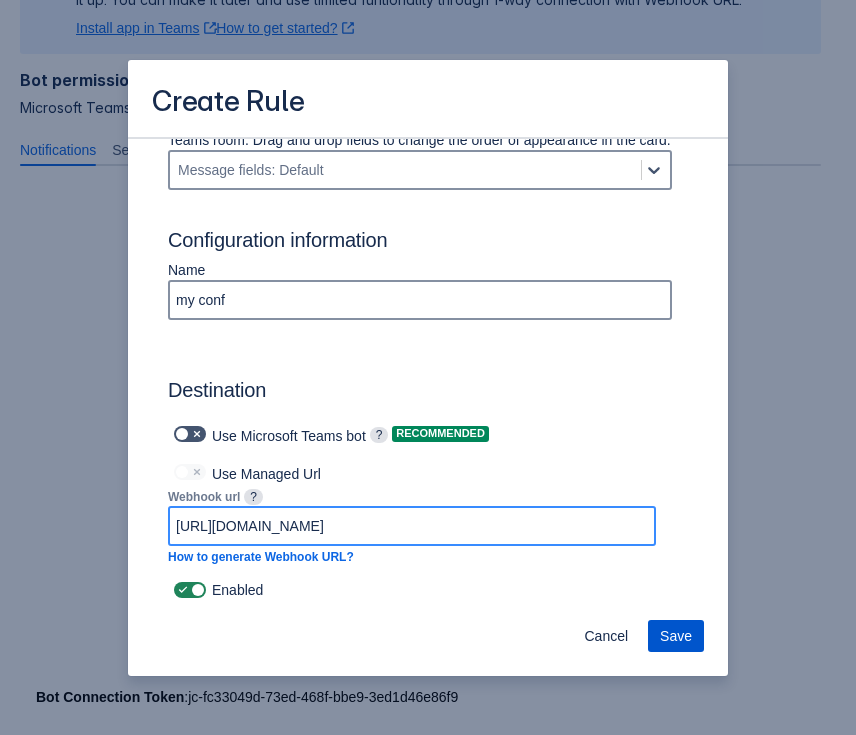 click on "Save" at bounding box center [676, 636] 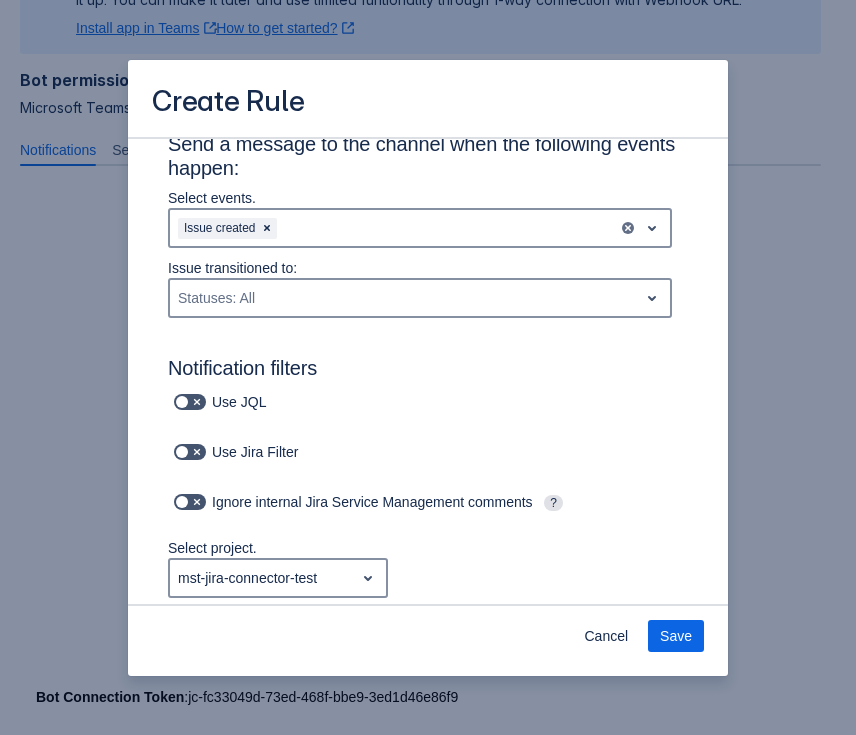 scroll, scrollTop: 10, scrollLeft: 0, axis: vertical 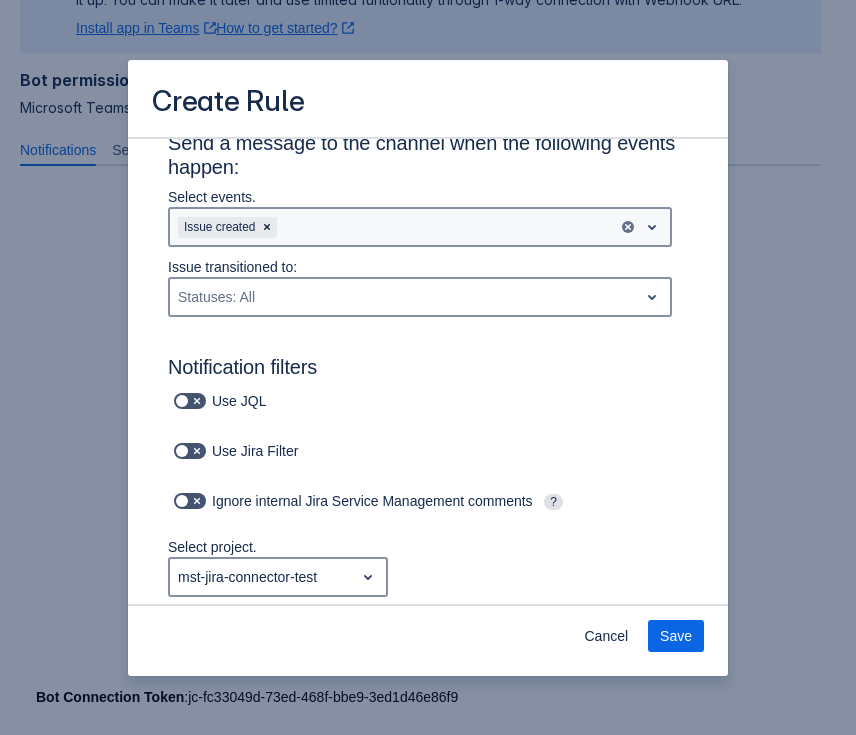 type on "https://outlook.office.com/whff" 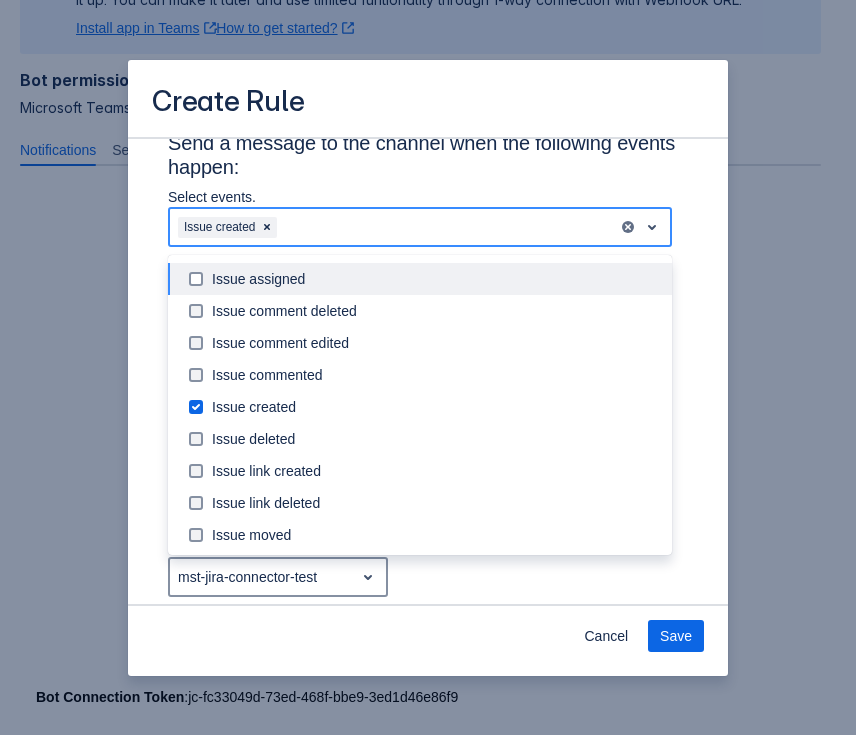 click on "Issue created" at bounding box center (394, 227) 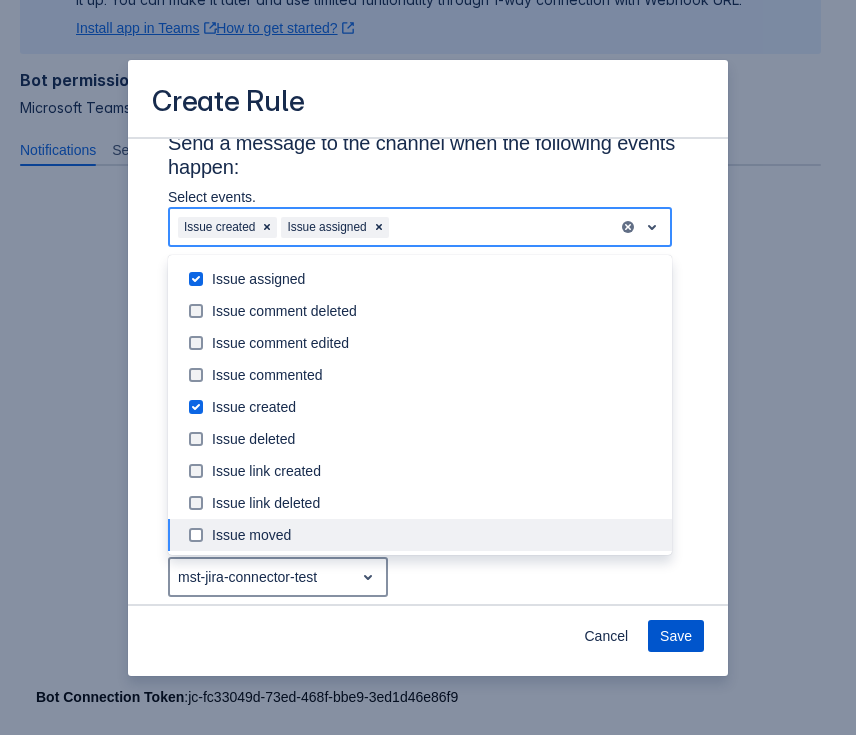 click on "Save" at bounding box center [676, 636] 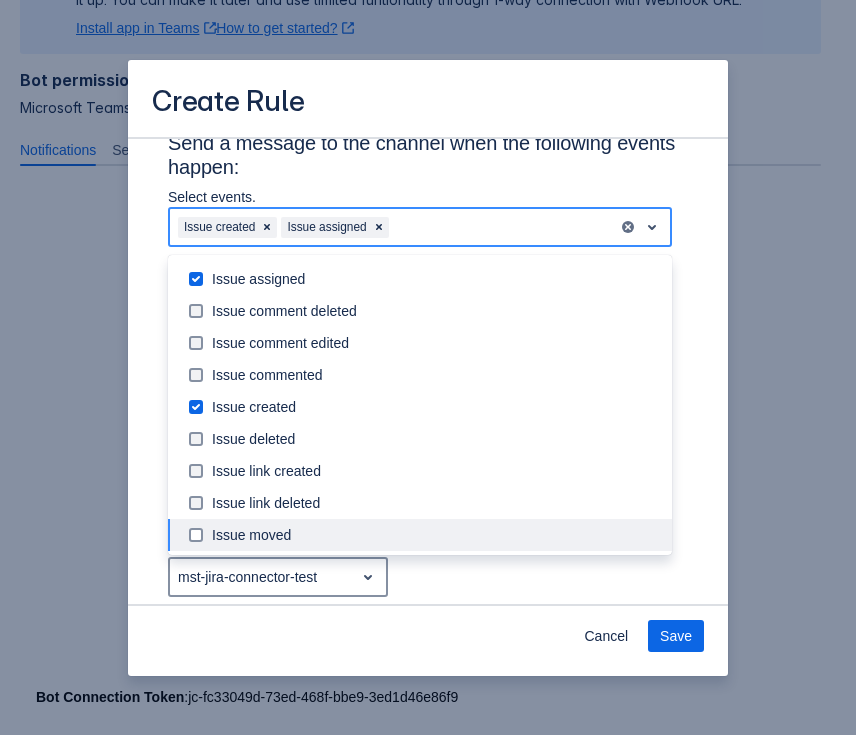 click on "Send a message to the channel when the following events happen: Select events. option Issue assigned, selected. option Issue moved focused, 9 of 16. 16 results available. Use Up and Down to choose options, press Enter to select the currently focused option, press Escape to exit the menu. Issue created Issue assigned Issue assigned Issue comment deleted Issue comment edited Issue commented Issue created Issue deleted Issue link created Issue link deleted Issue moved Issue transitioned Issue updated Sprint closed Sprint created Sprint started Version released Work logged Issue transitioned to:  Statuses: All Notification filters Use JQL Use Jira Filter Ignore internal Jira Service Management comments      ? Select project. mst-jira-connector-test Select issue types. Issue types: All Select issue priorities. Issue priorities: All Select reporters. Reporters: All Select assignees. Assignees: All Select watchers. Watchers: All Select actors. Actors: All Enter labels. Labels: All The way labels should be treated" at bounding box center (428, 957) 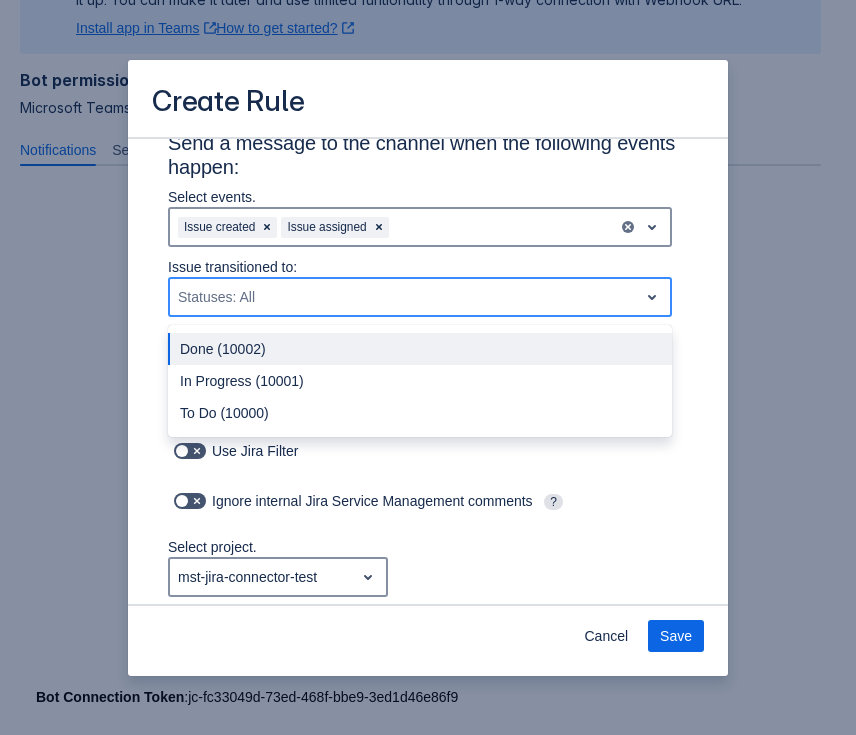 click on "Statuses: All" at bounding box center (404, 297) 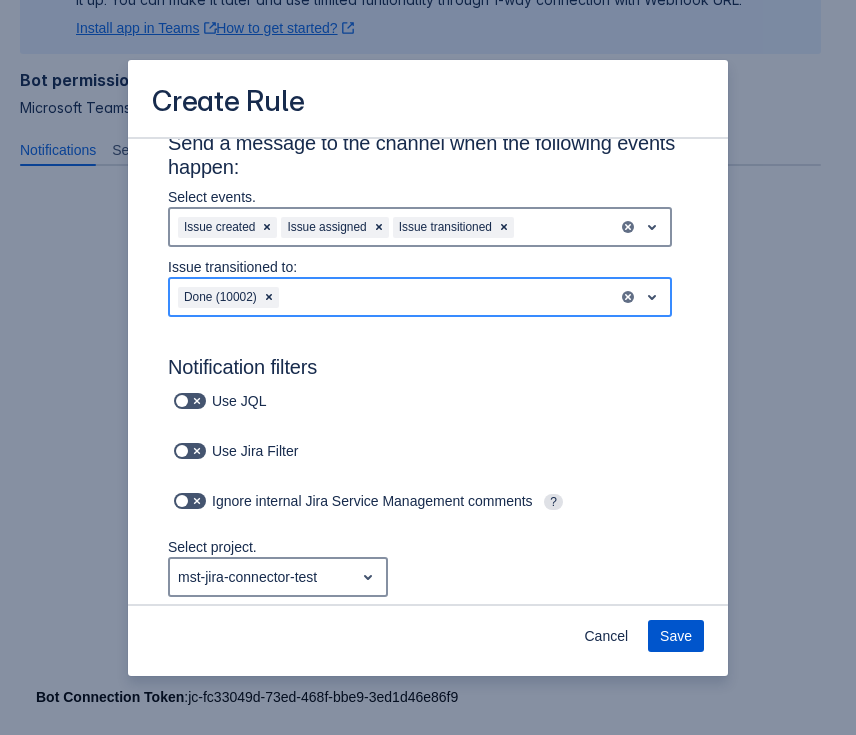 click on "Save" at bounding box center [676, 636] 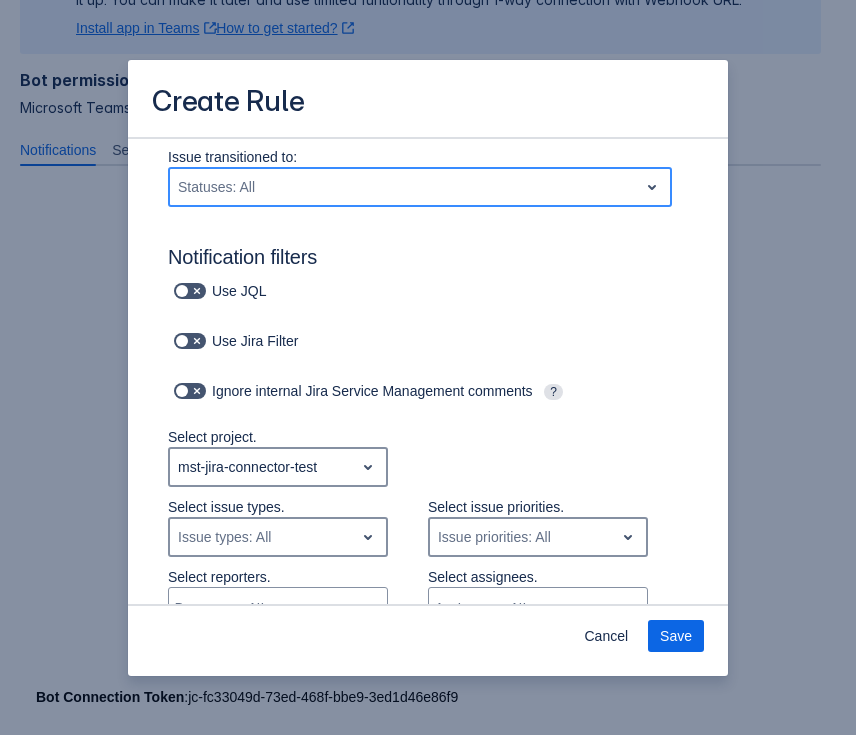 scroll, scrollTop: 230, scrollLeft: 0, axis: vertical 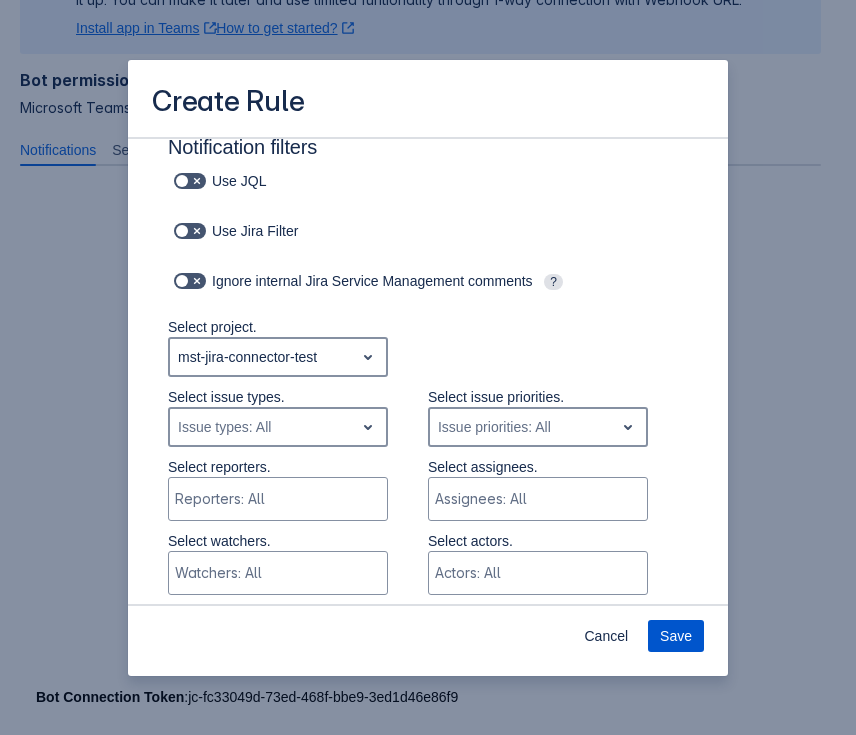 click on "Save" at bounding box center (676, 636) 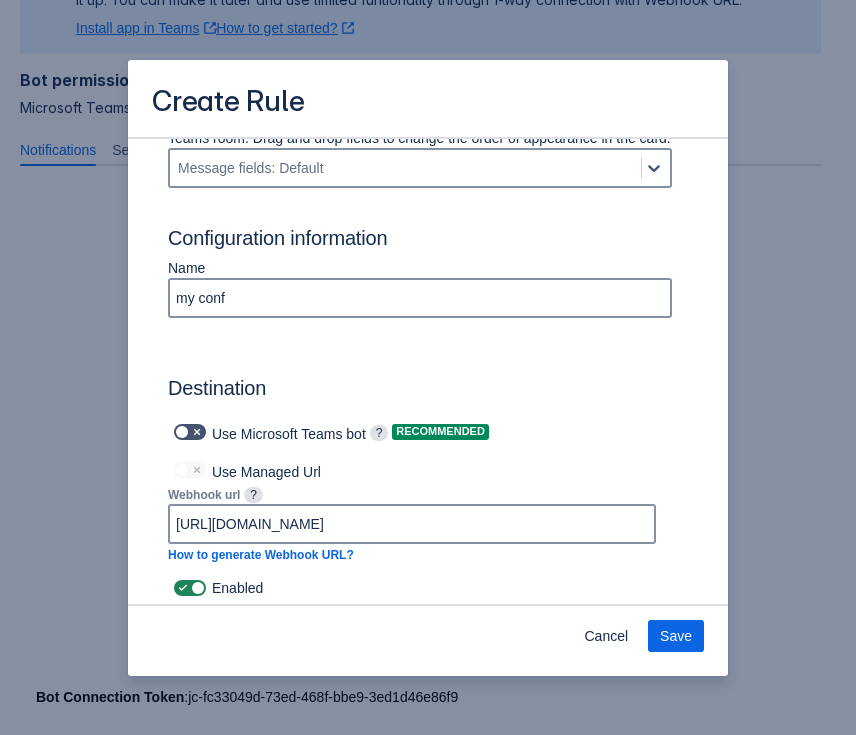 scroll, scrollTop: 1229, scrollLeft: 0, axis: vertical 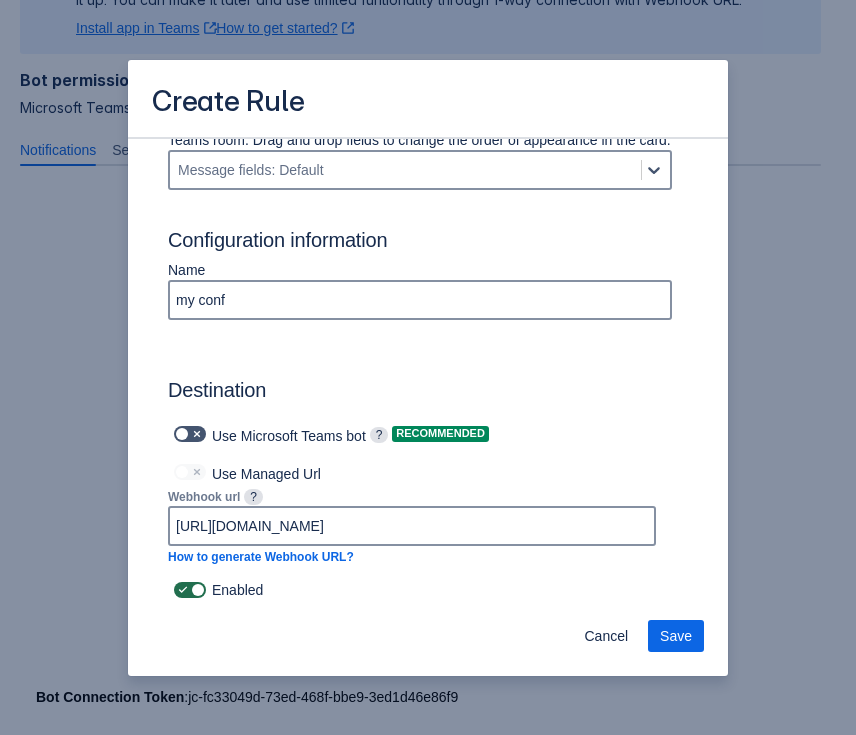 click at bounding box center [197, 590] 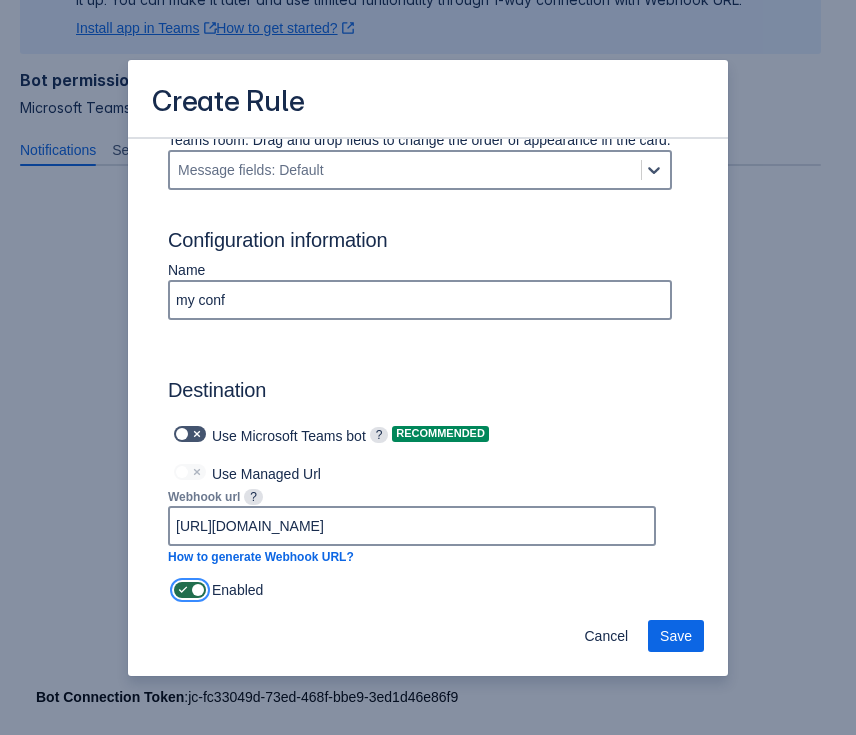 click at bounding box center (180, 590) 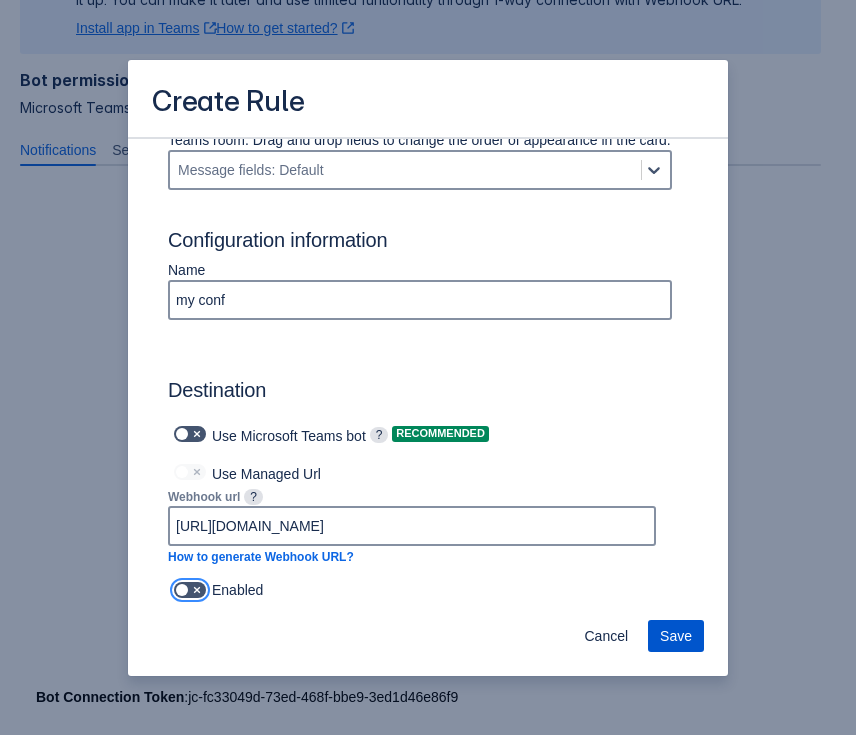 click on "Save" at bounding box center [676, 636] 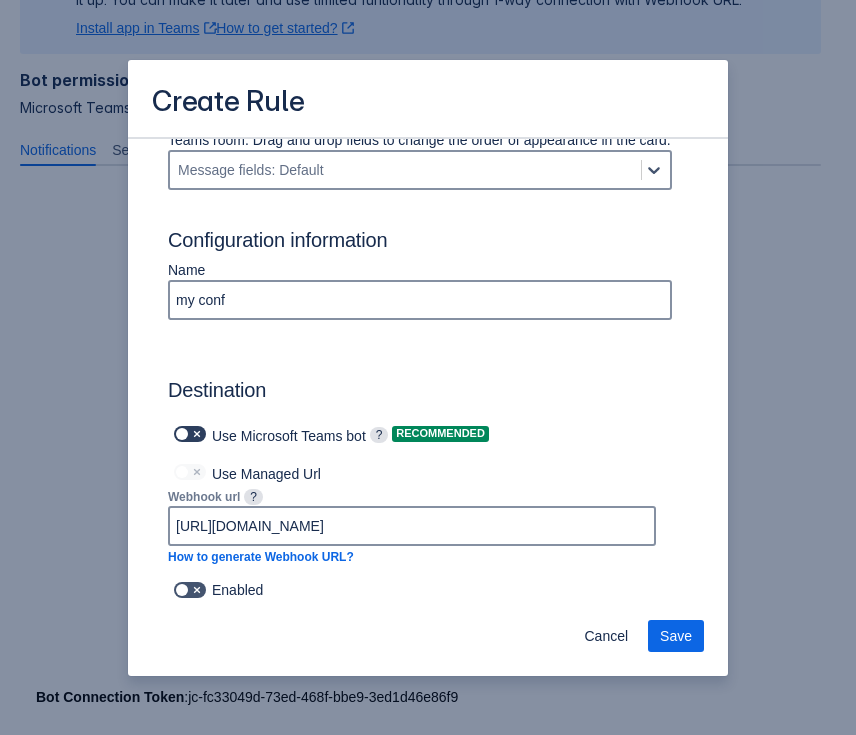 click at bounding box center [183, 434] 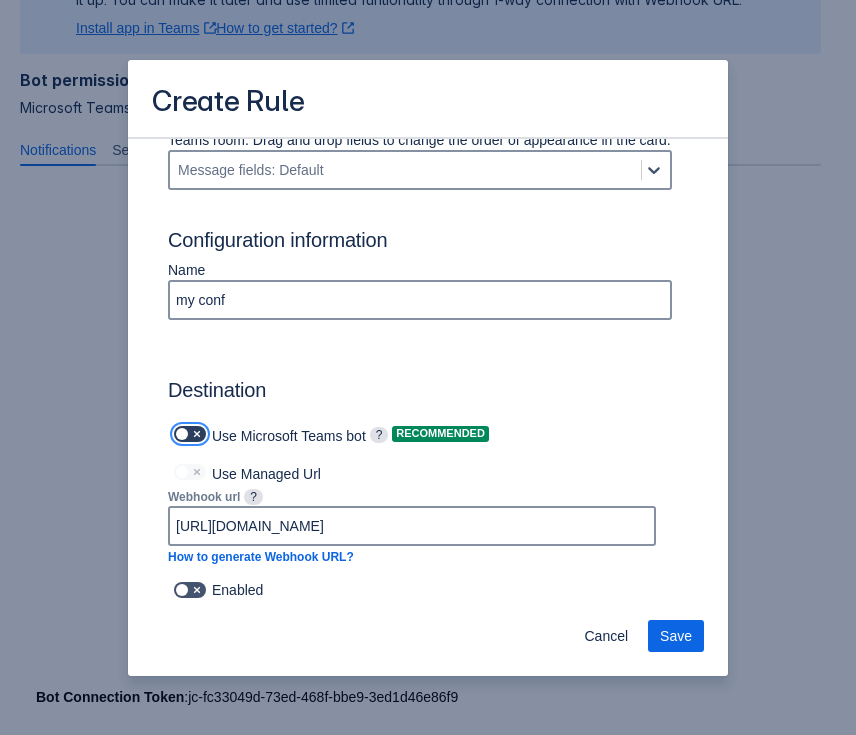 click at bounding box center [180, 434] 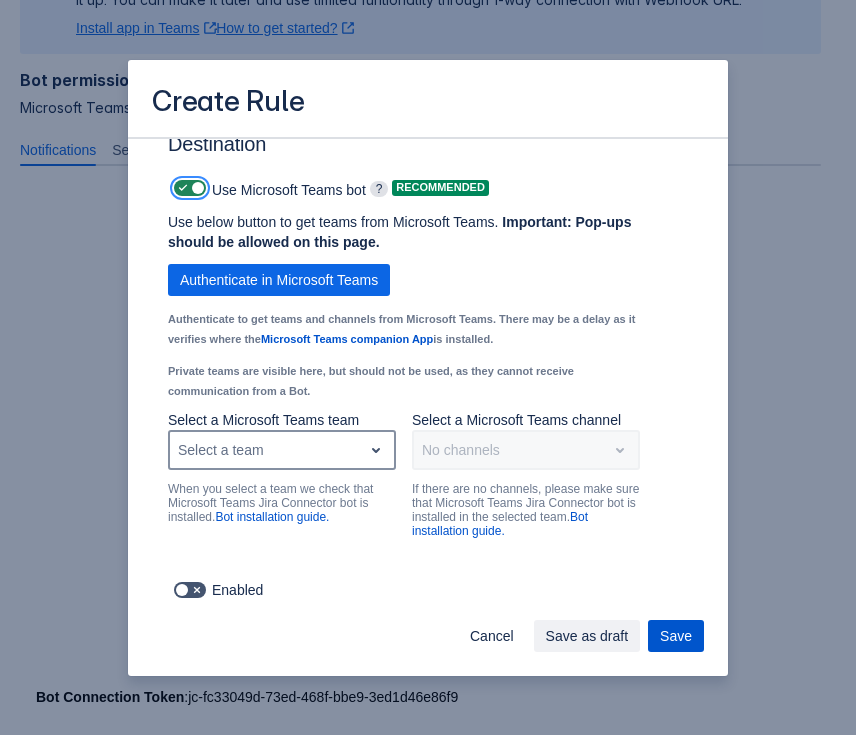 click on "Save" at bounding box center [676, 636] 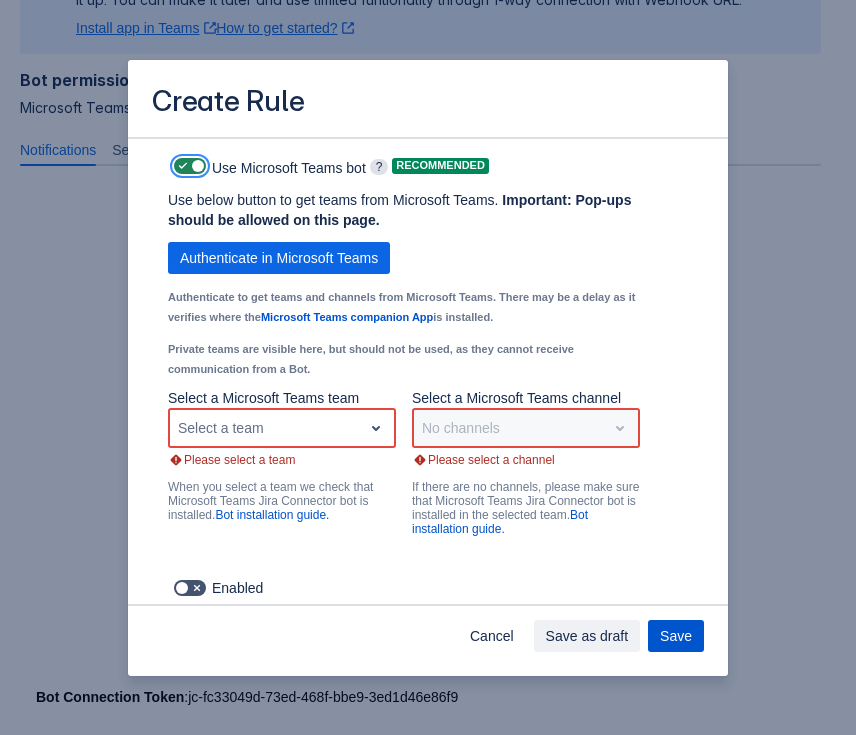 scroll, scrollTop: 1477, scrollLeft: 0, axis: vertical 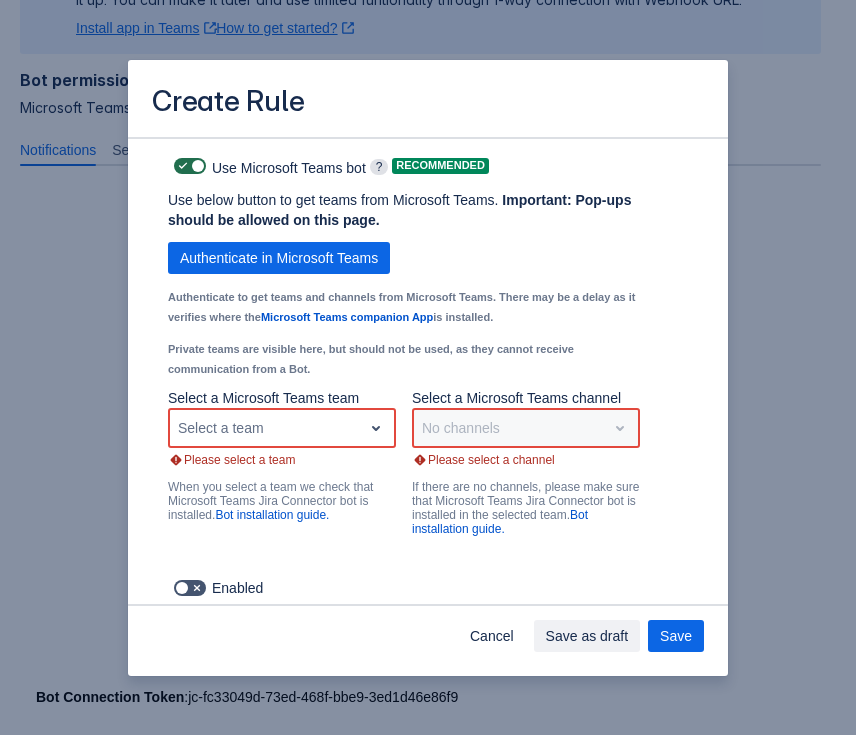 click at bounding box center [183, 166] 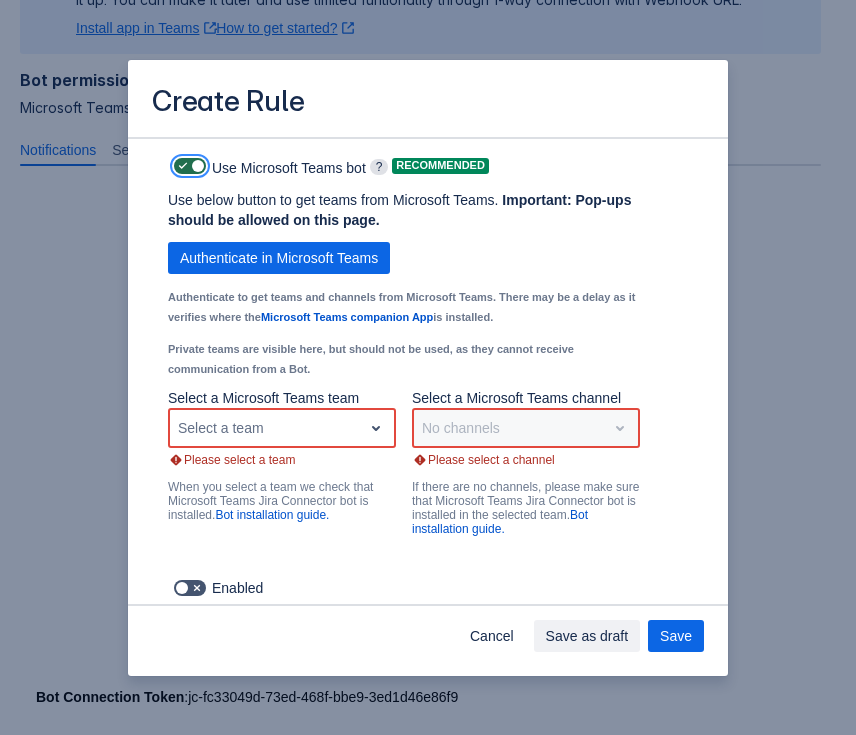 click at bounding box center [180, 166] 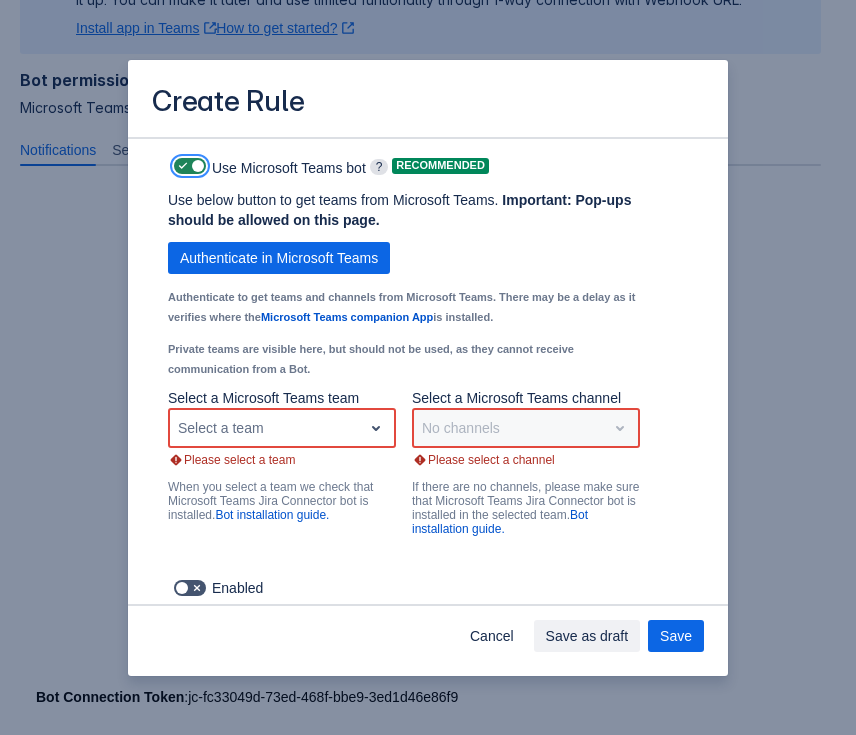 scroll, scrollTop: 1229, scrollLeft: 0, axis: vertical 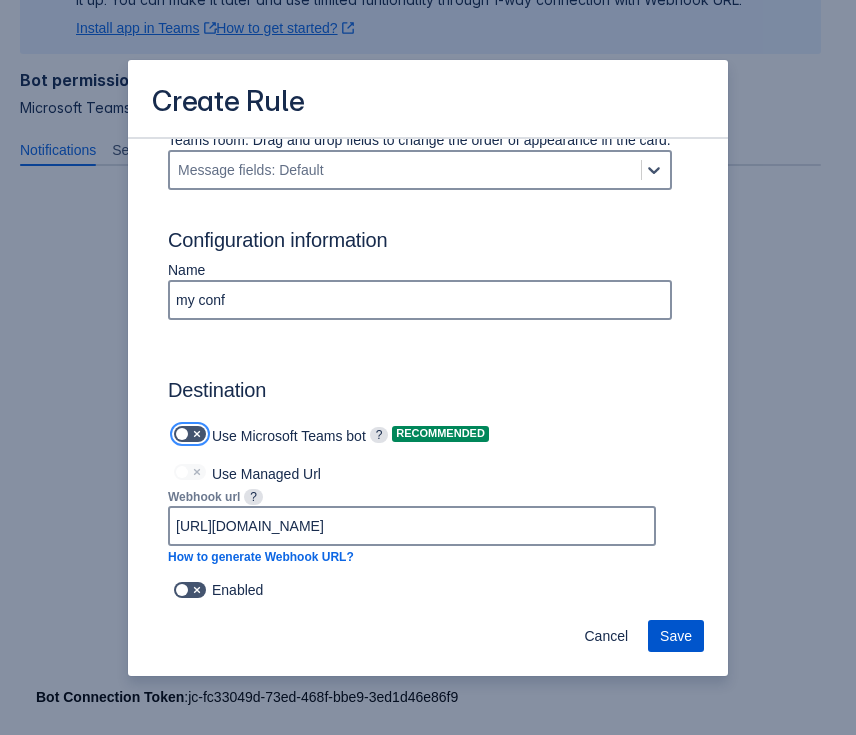 click on "Save" at bounding box center (676, 636) 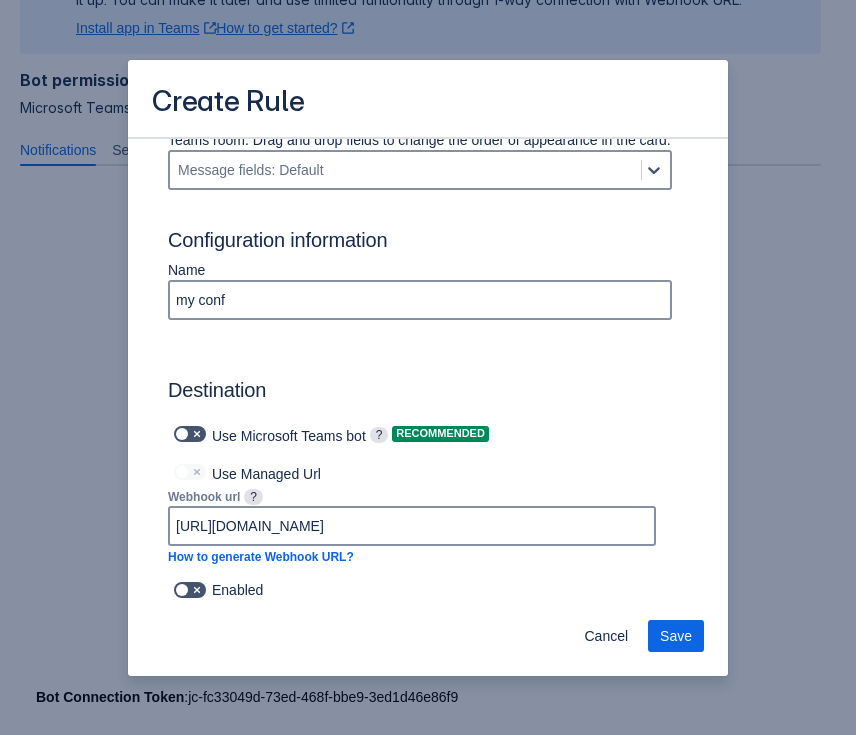 click on "Create Rule Send a message to the channel when the following events happen: Select events. Issue created Issue assigned Issue transitioned to:  Statuses: All Notification filters Use JQL Use Jira Filter Ignore internal Jira Service Management comments      ? Select project. mst-jira-connector-test Select issue types. Issue types: All Select issue priorities. Issue priorities: All Select reporters. Reporters: All Select assignees. Assignees: All Select watchers. Watchers: All Select actors. Actors: All Enter labels. Labels: All The way labels should be treated All should be present Custom fields filters Each custom field is checked whether its string representation contains this value (AND condition for multiple fields). Field name Filter value Matching Strategy Actions Please enter the value here All should be present Add Message configuration Use this section to configure the content of message configuration. Do not send message details Hide message fields by default Message fields: Default Name my conf" at bounding box center (428, 367) 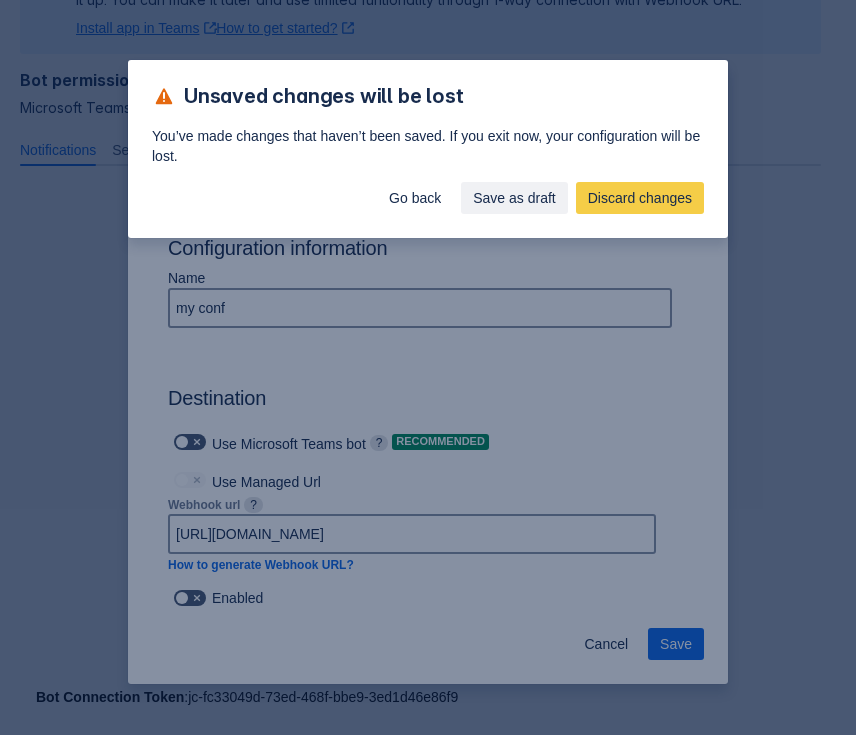 type 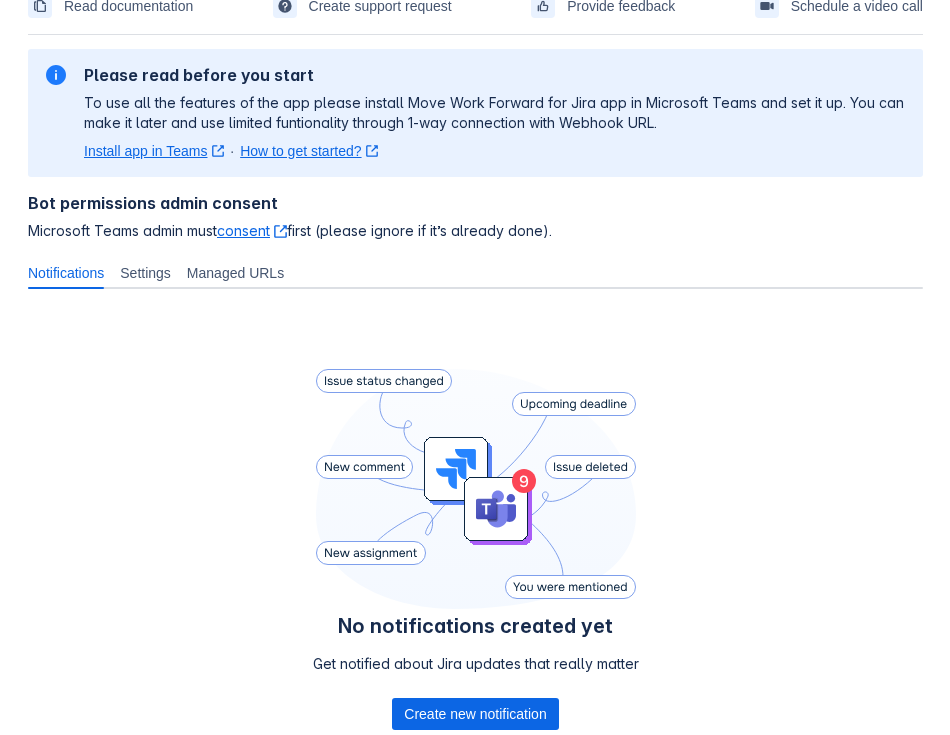 scroll, scrollTop: 188, scrollLeft: 0, axis: vertical 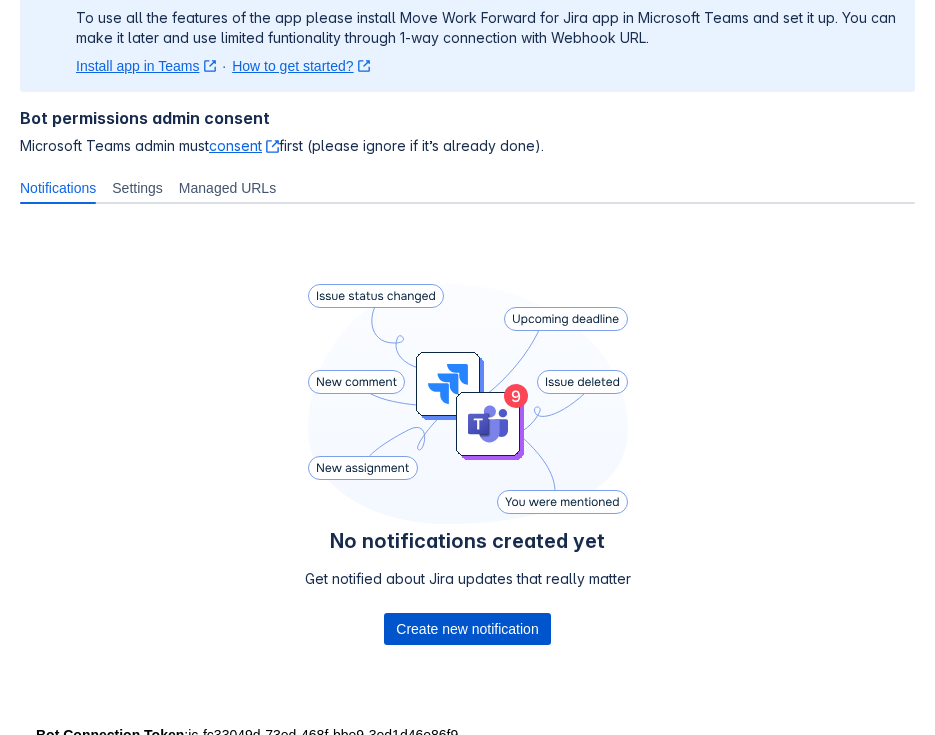 click on "Create new notification" at bounding box center (467, 629) 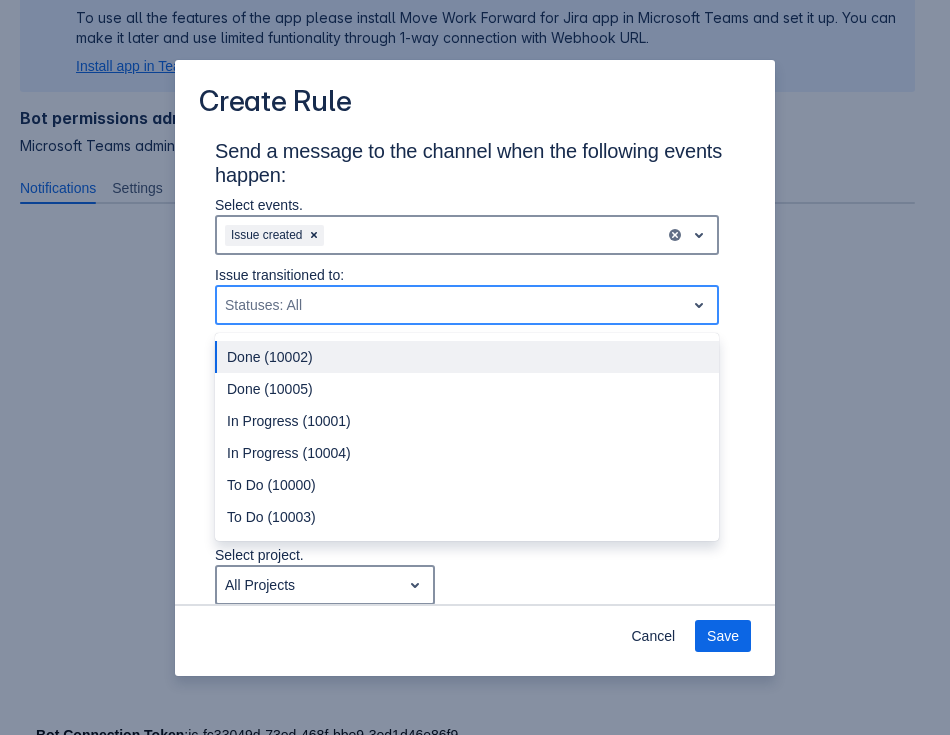 click on "Statuses: All" at bounding box center [451, 305] 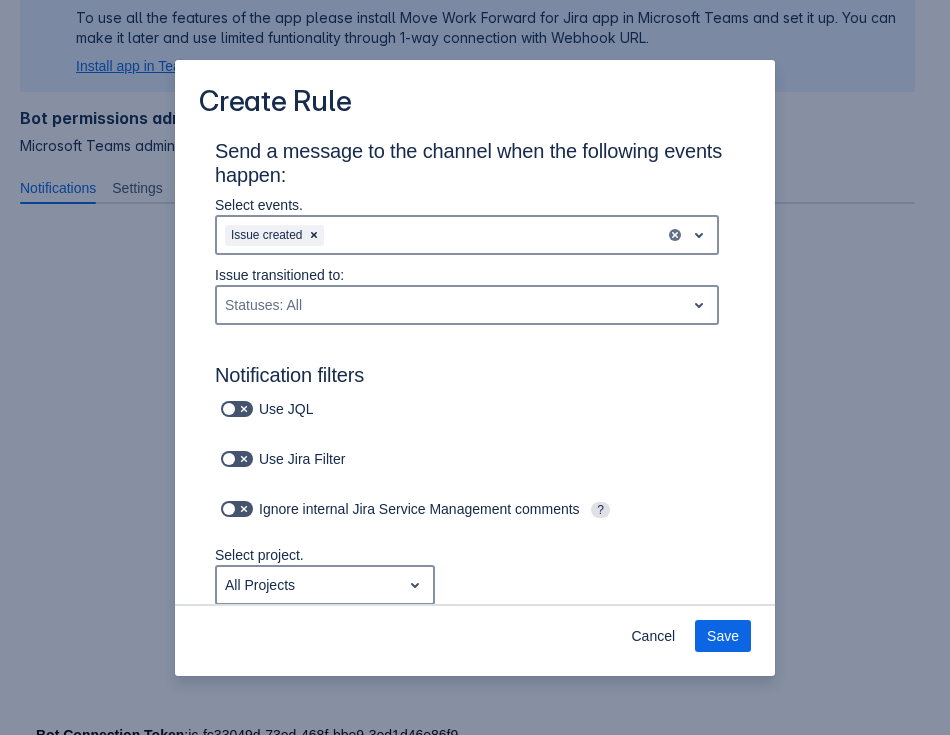 click on "Select events. Issue created" at bounding box center [467, 230] 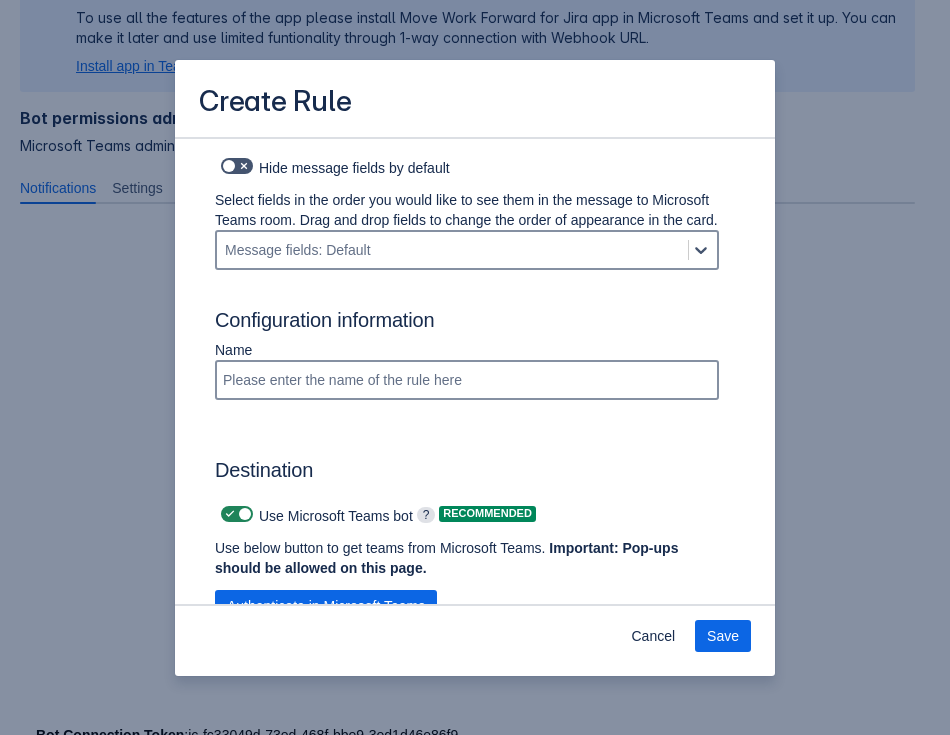 scroll, scrollTop: 1475, scrollLeft: 0, axis: vertical 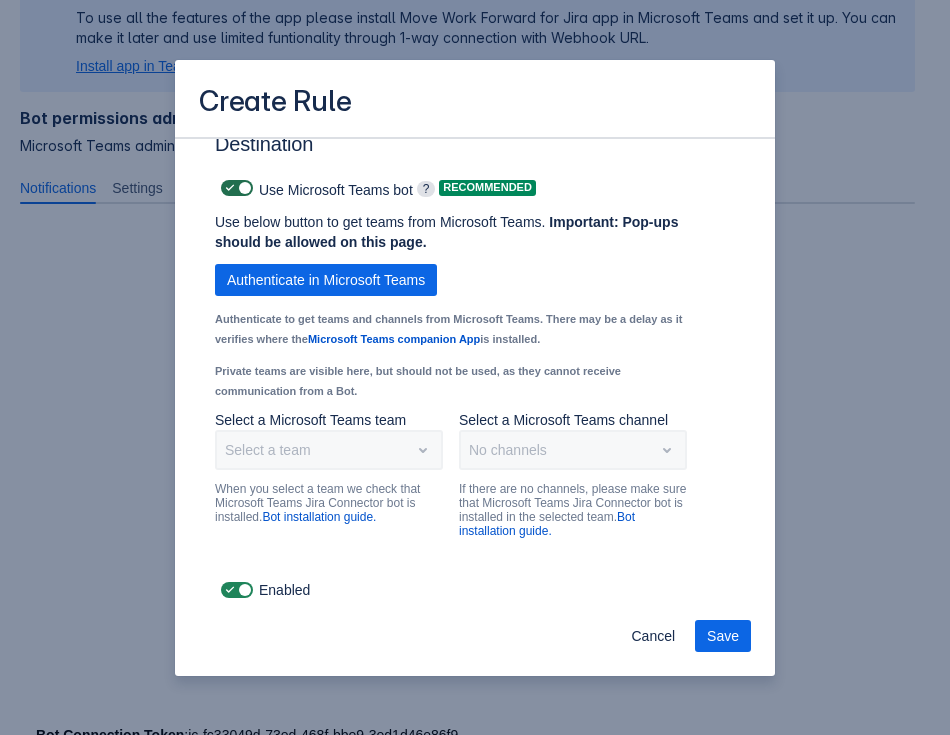 click at bounding box center (244, 188) 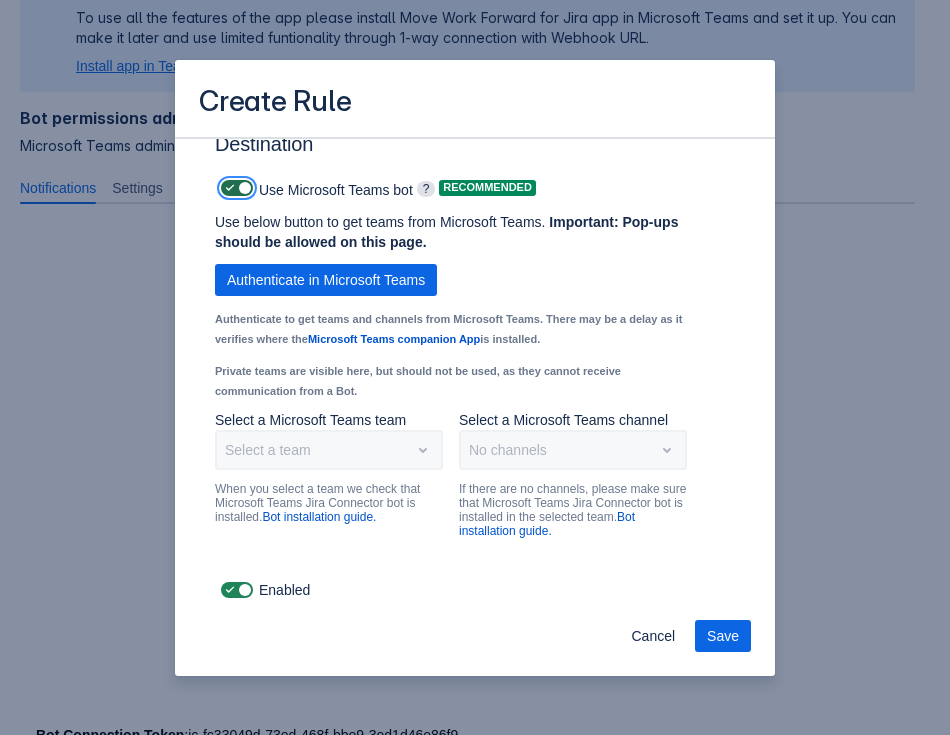 click at bounding box center [227, 188] 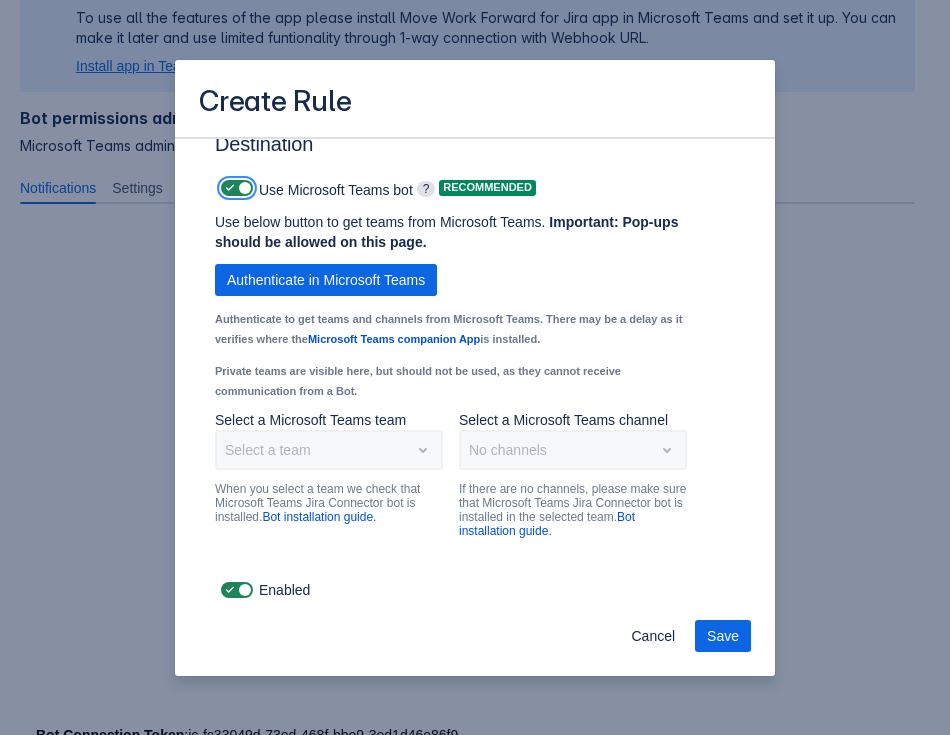 scroll, scrollTop: 1229, scrollLeft: 0, axis: vertical 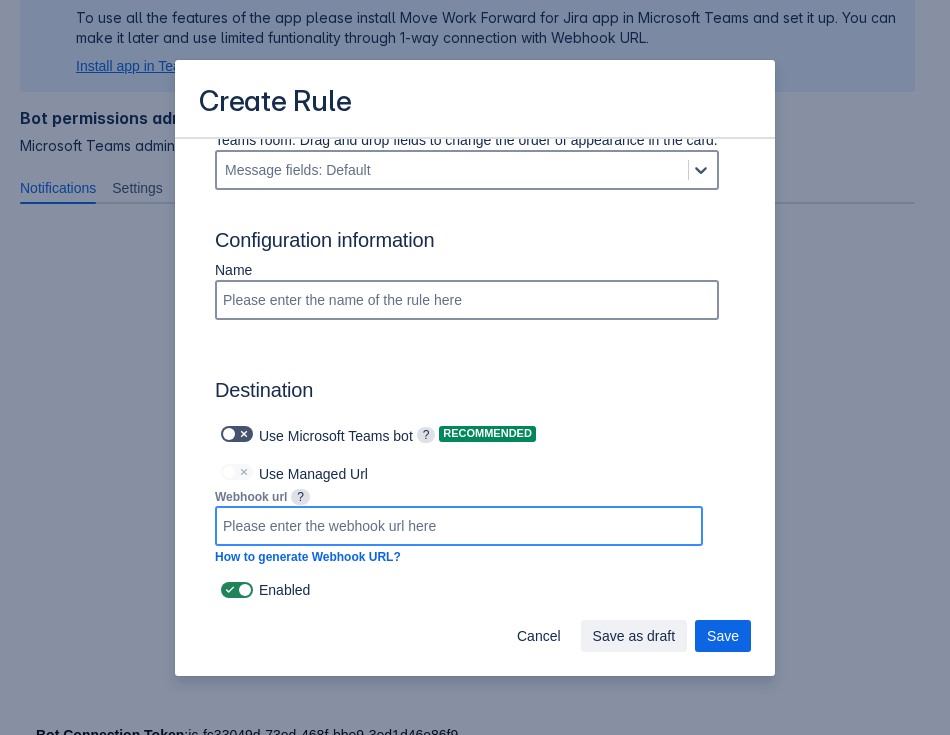 click at bounding box center [459, 526] 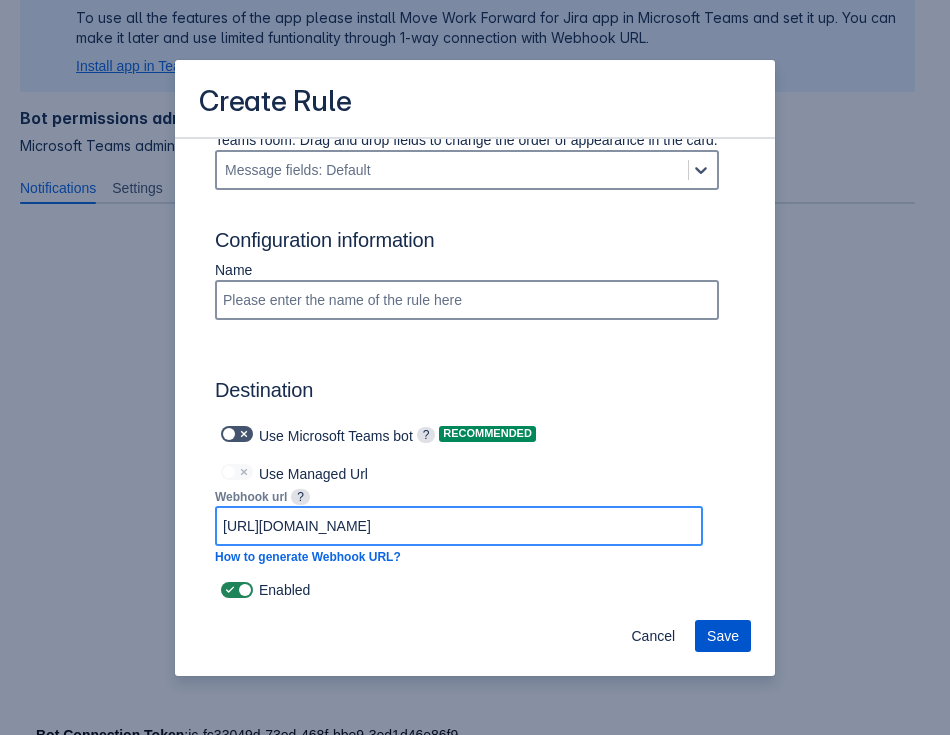 click on "Save" at bounding box center (723, 636) 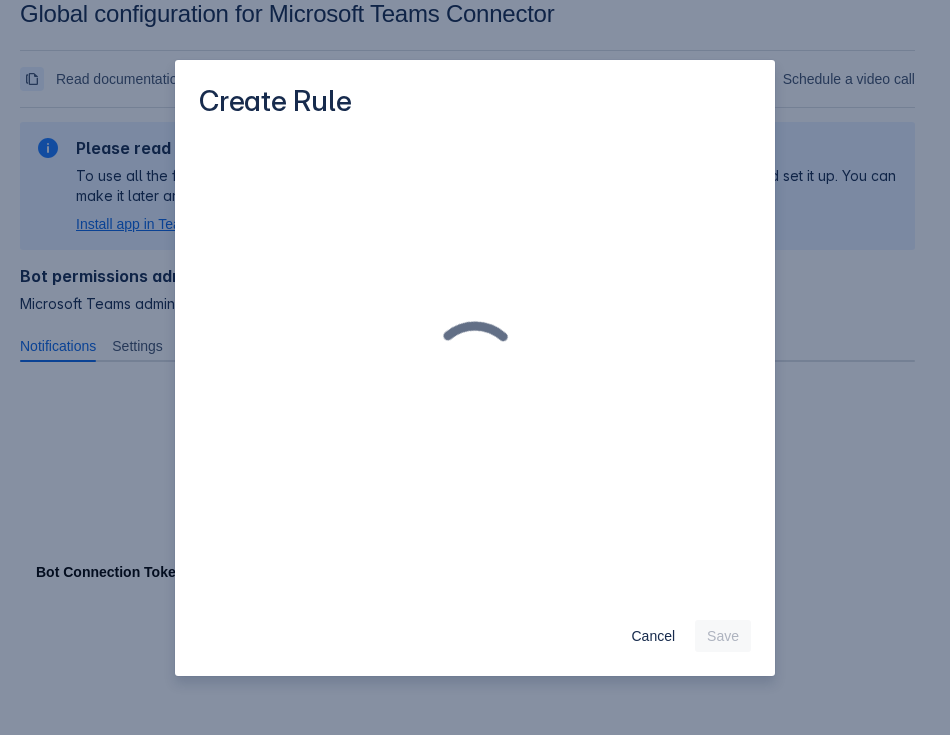 scroll, scrollTop: 30, scrollLeft: 0, axis: vertical 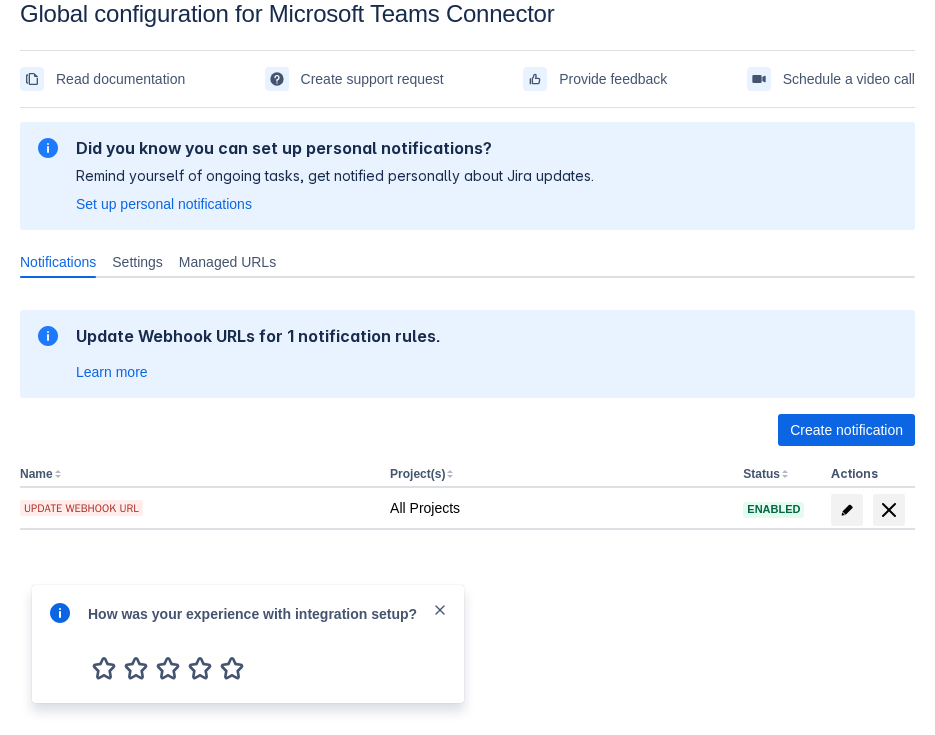 click at bounding box center [440, 610] 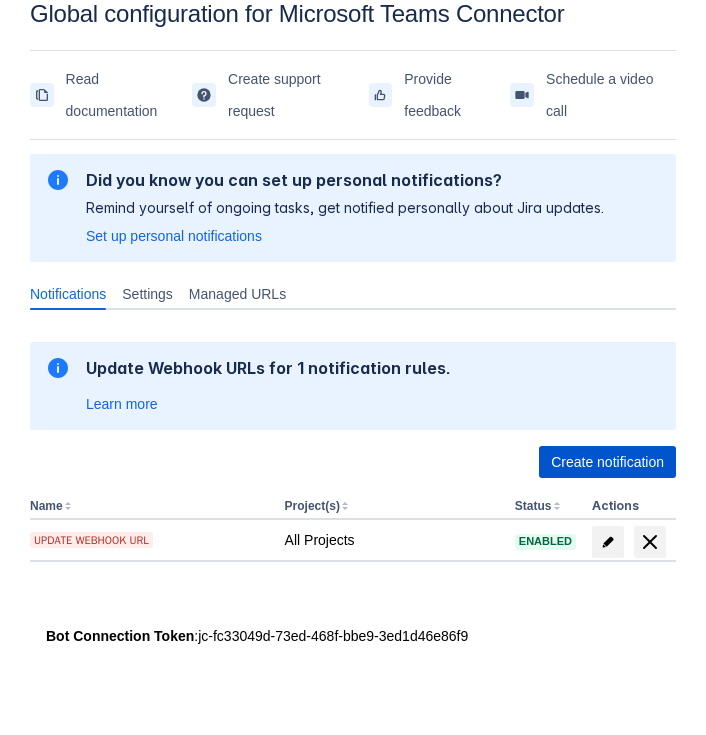 click on "Create notification" at bounding box center [607, 462] 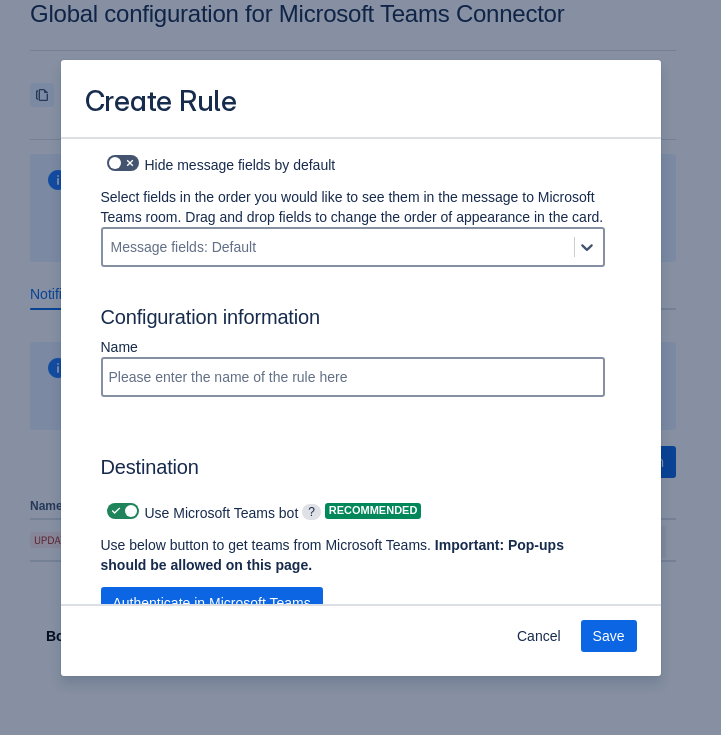scroll, scrollTop: 1475, scrollLeft: 0, axis: vertical 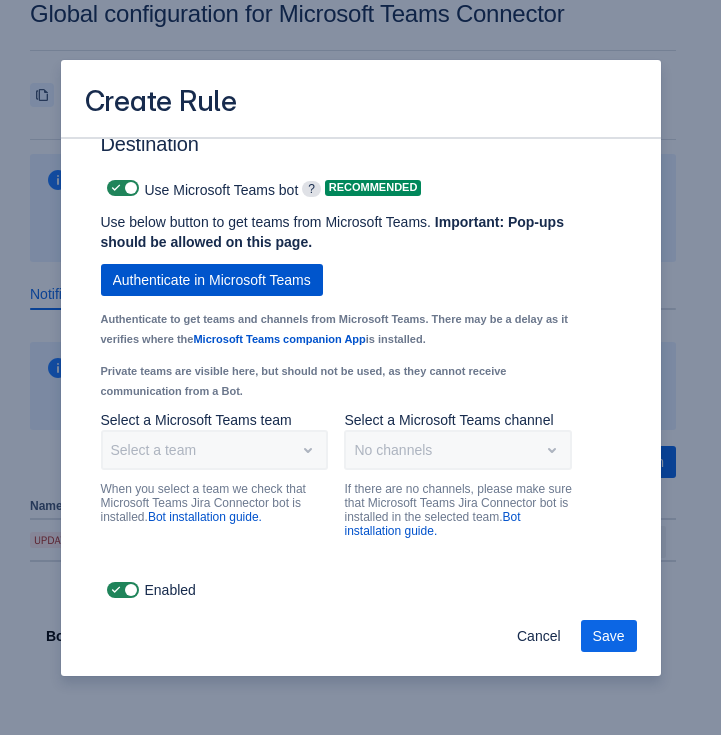 click on "Authenticate in Microsoft Teams" at bounding box center (212, 280) 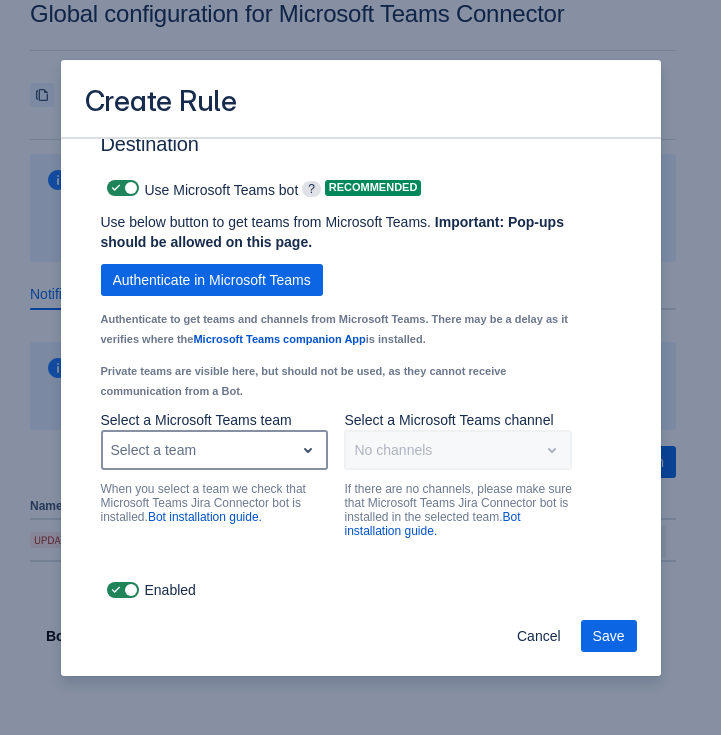 scroll, scrollTop: 1475, scrollLeft: 0, axis: vertical 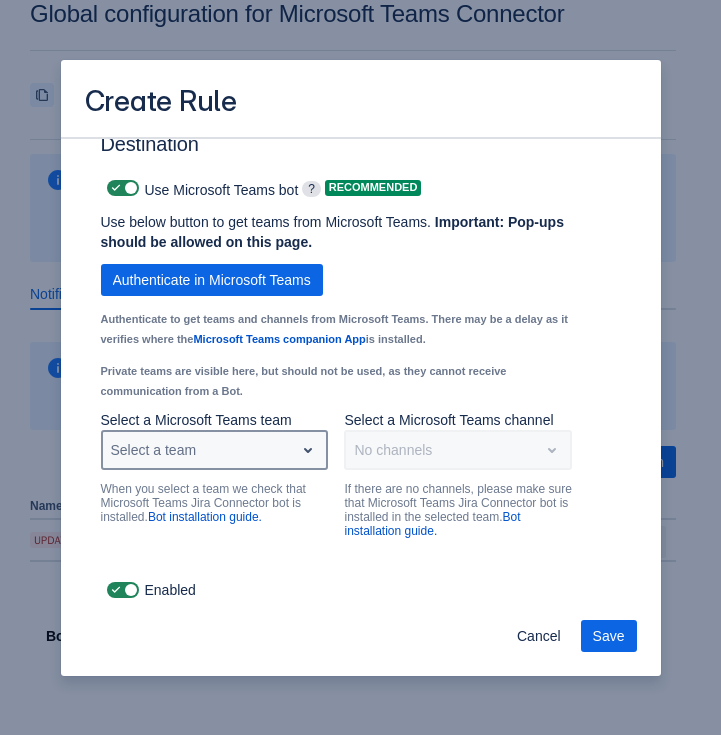 click on "Select a team" at bounding box center (199, 450) 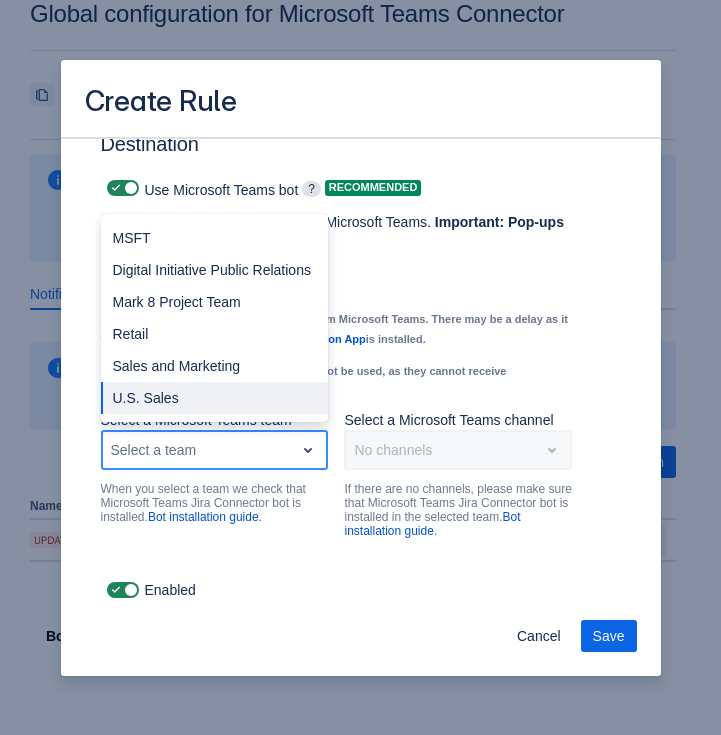 click on "U.S. Sales" at bounding box center (215, 398) 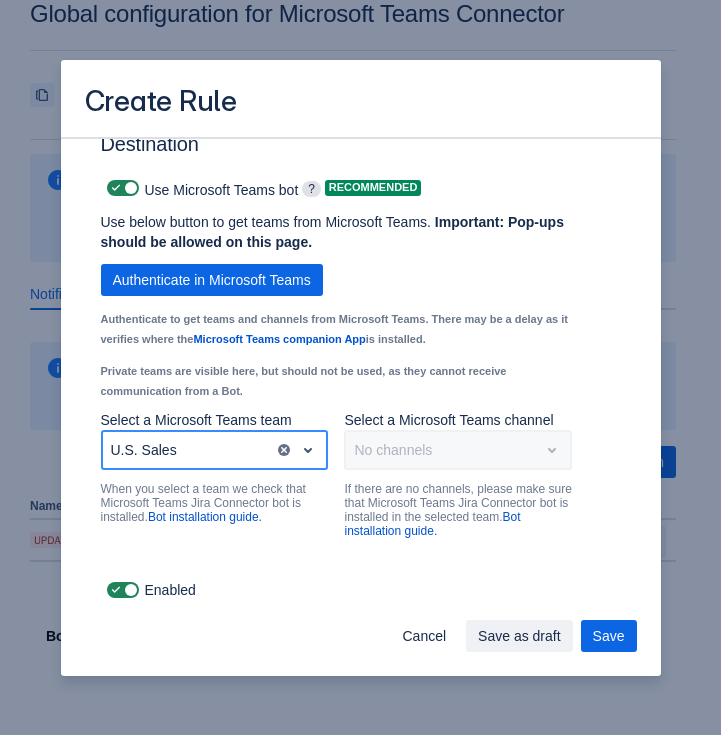 scroll, scrollTop: 1475, scrollLeft: 0, axis: vertical 